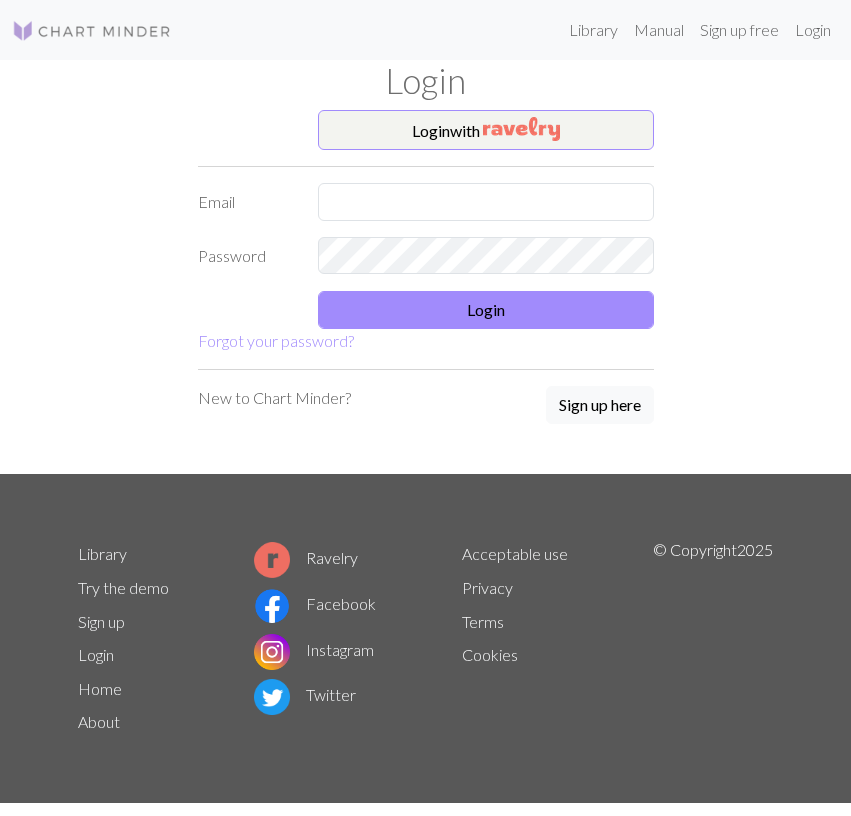 scroll, scrollTop: 0, scrollLeft: 0, axis: both 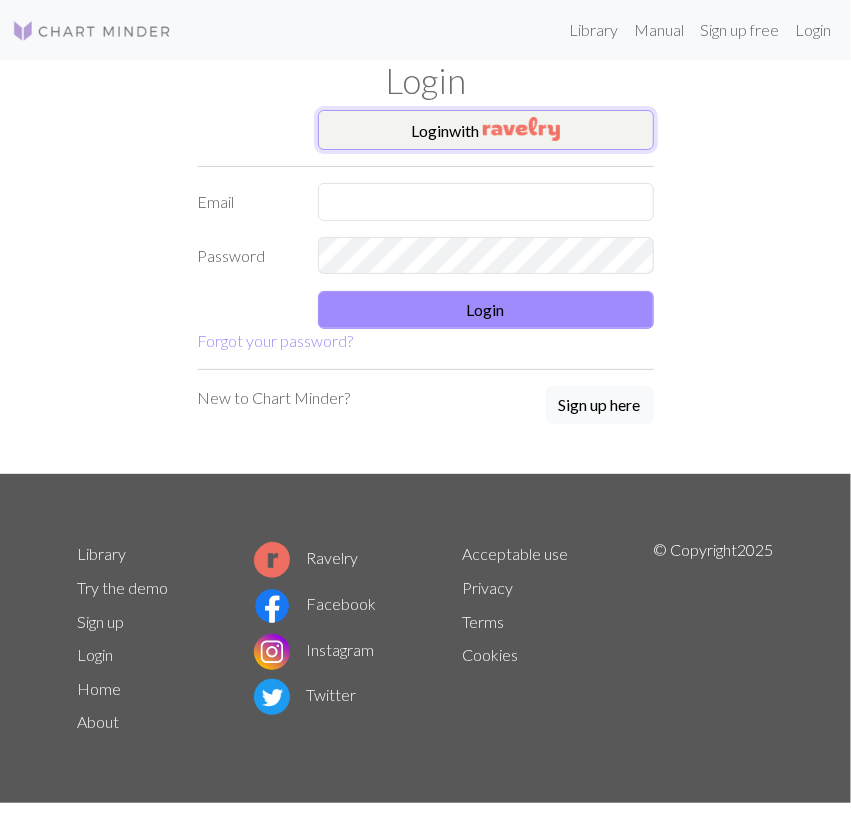 click at bounding box center (521, 129) 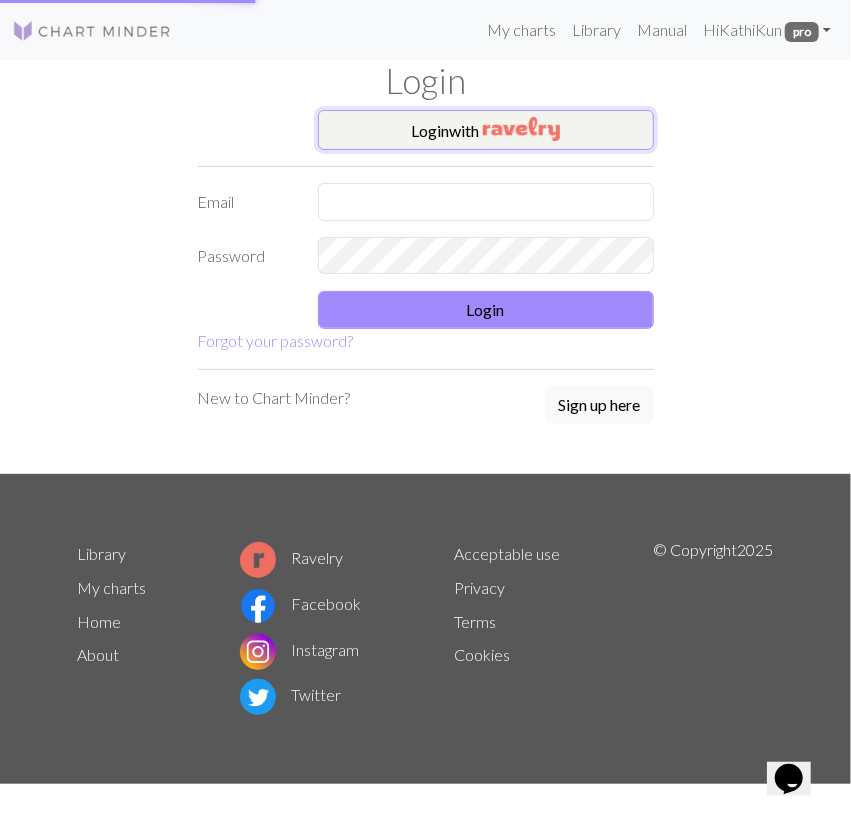 scroll, scrollTop: 0, scrollLeft: 0, axis: both 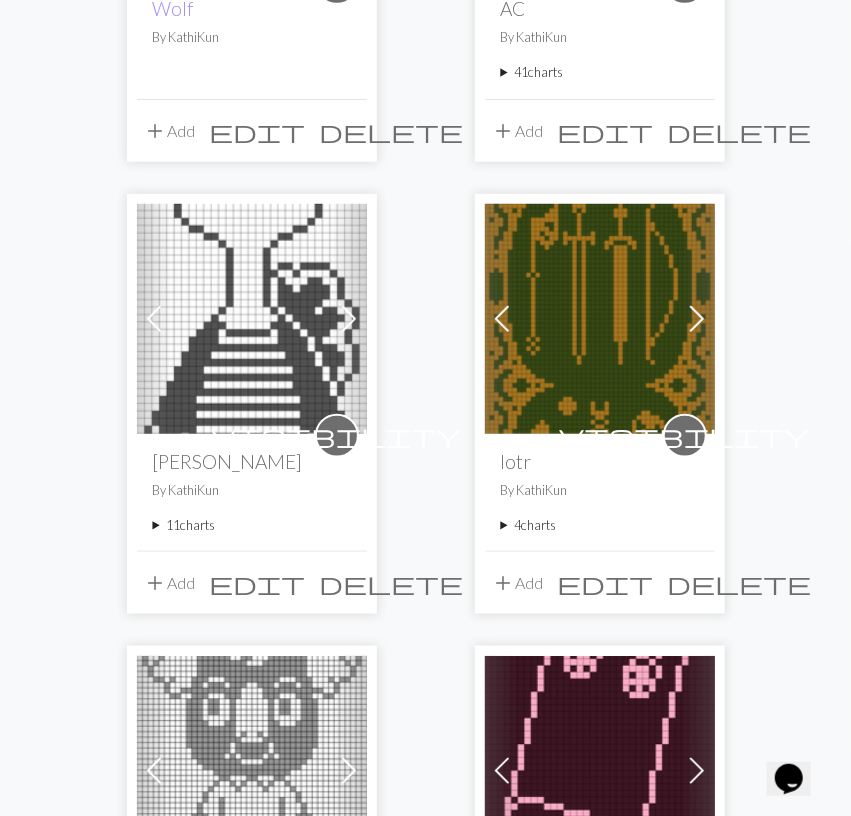 click on "4  charts" at bounding box center [600, 525] 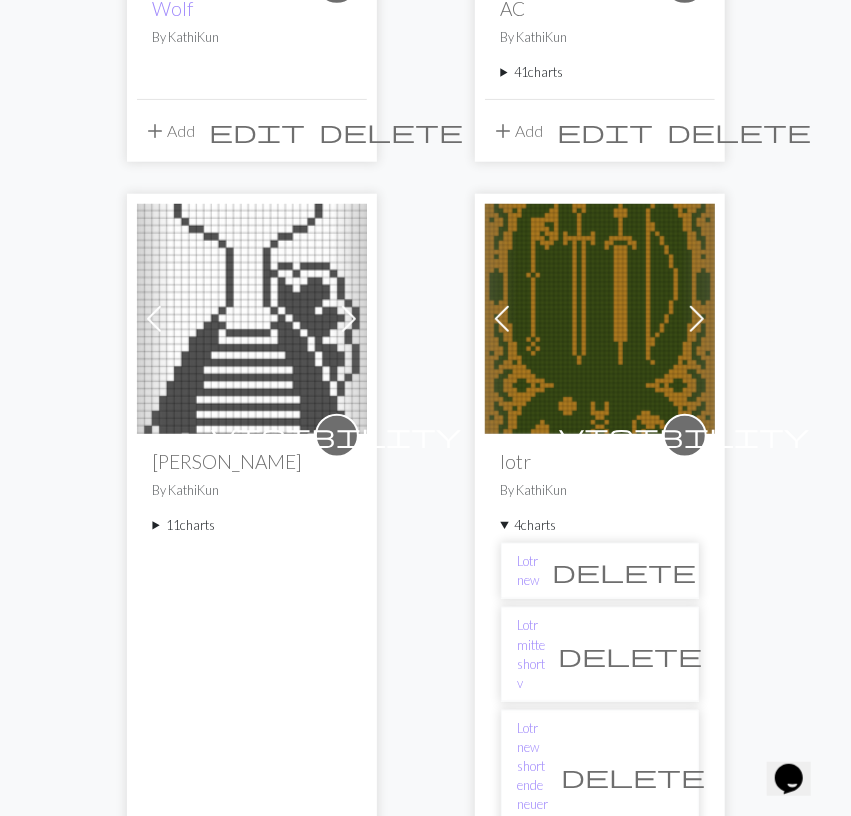 scroll, scrollTop: 624, scrollLeft: 0, axis: vertical 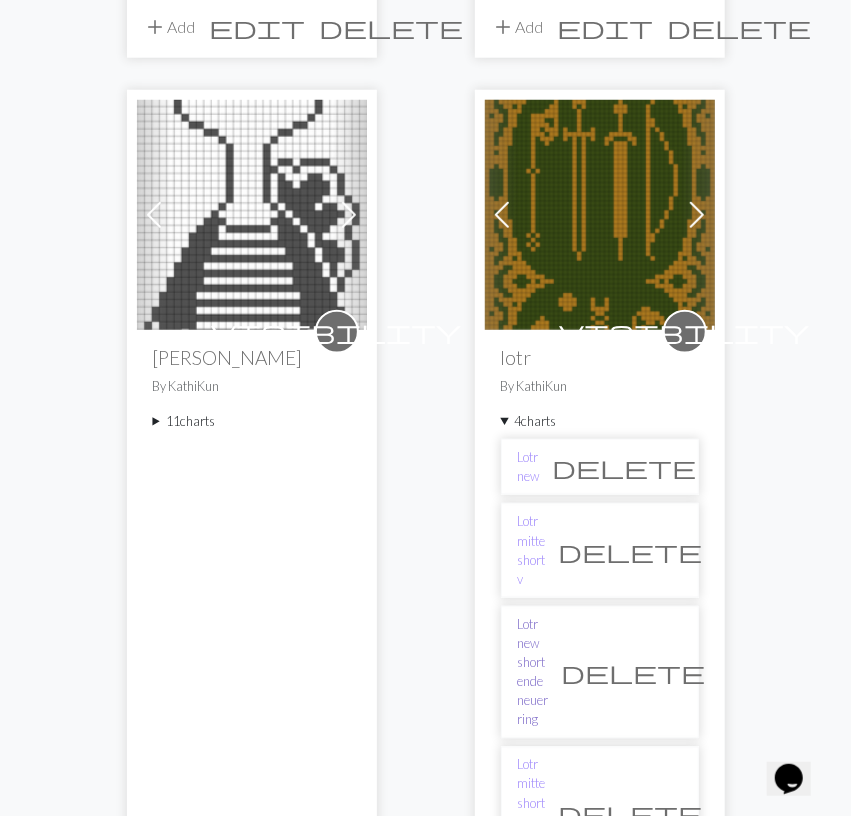 click on "Lotr new short ende neuer ring" at bounding box center (533, 672) 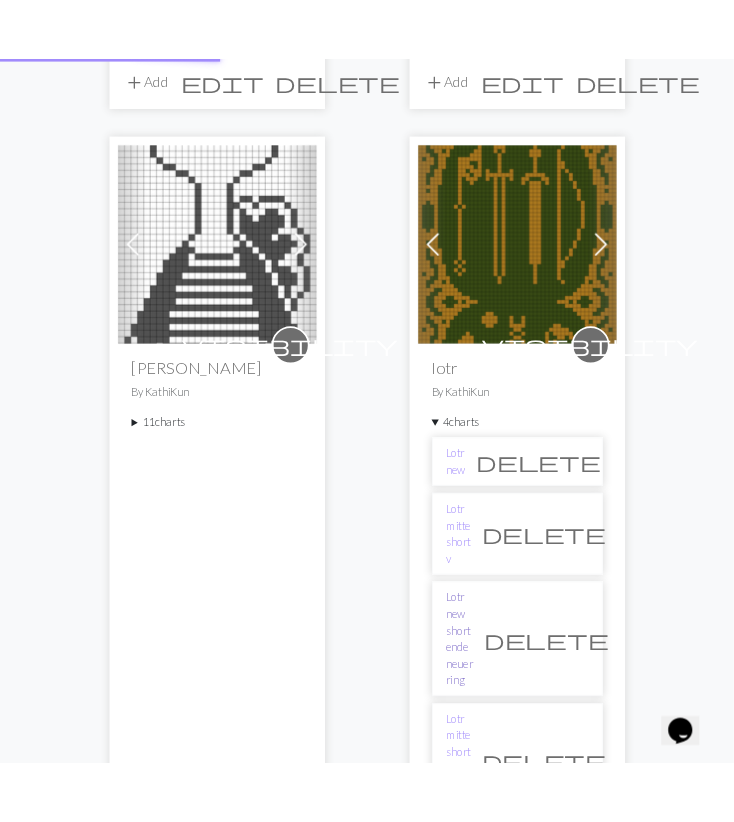 scroll, scrollTop: 0, scrollLeft: 0, axis: both 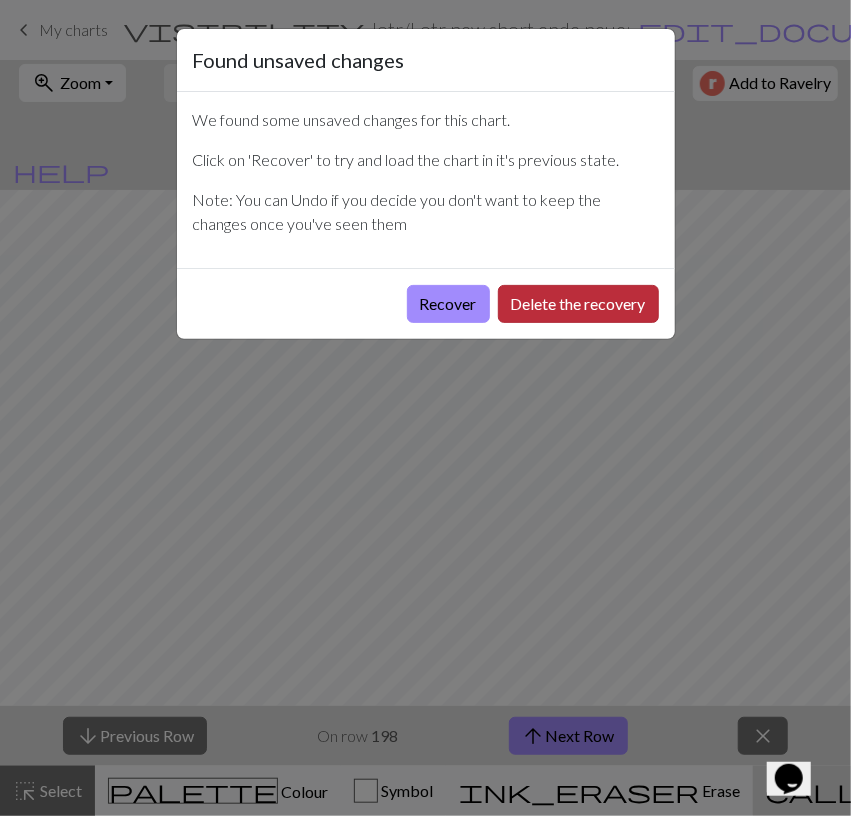 click on "Delete the recovery" at bounding box center (578, 304) 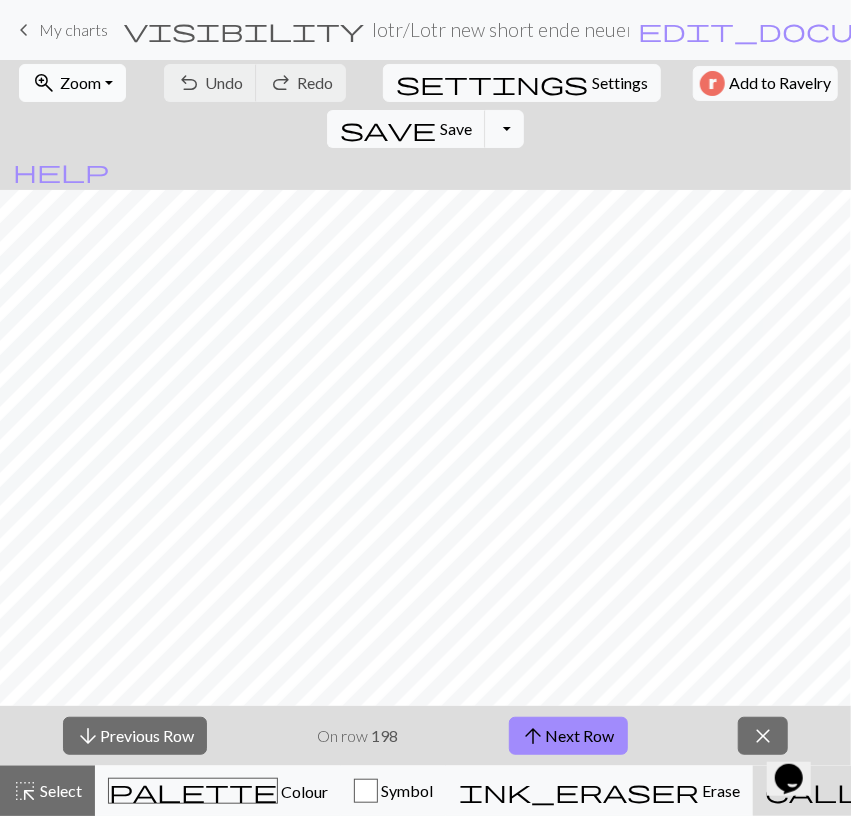 click on "Zoom" at bounding box center (80, 82) 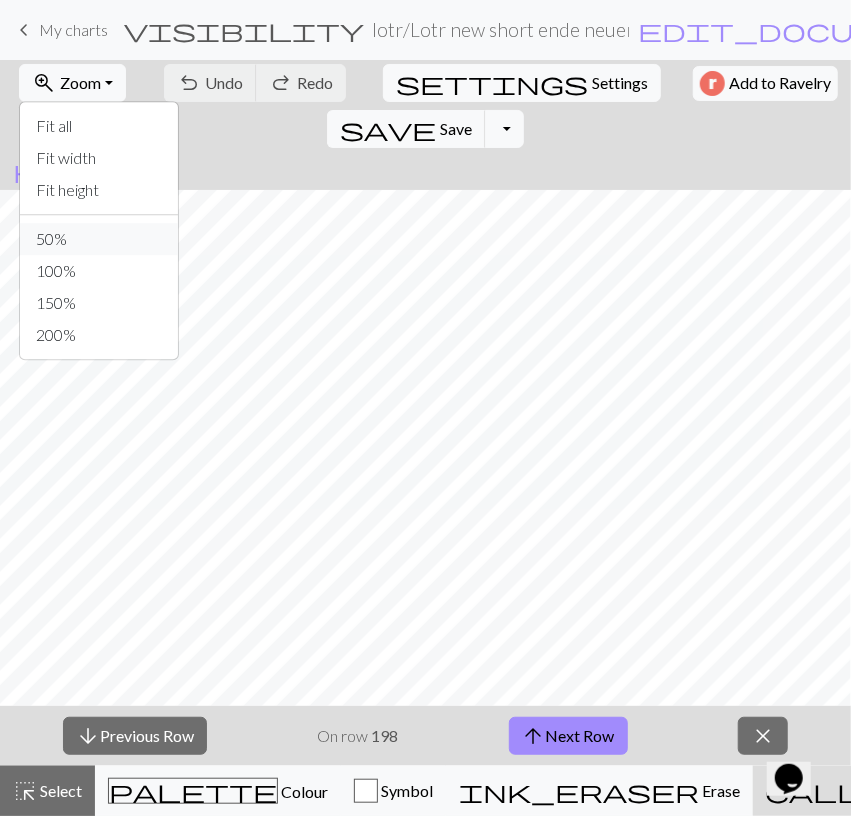 click on "50%" at bounding box center (99, 239) 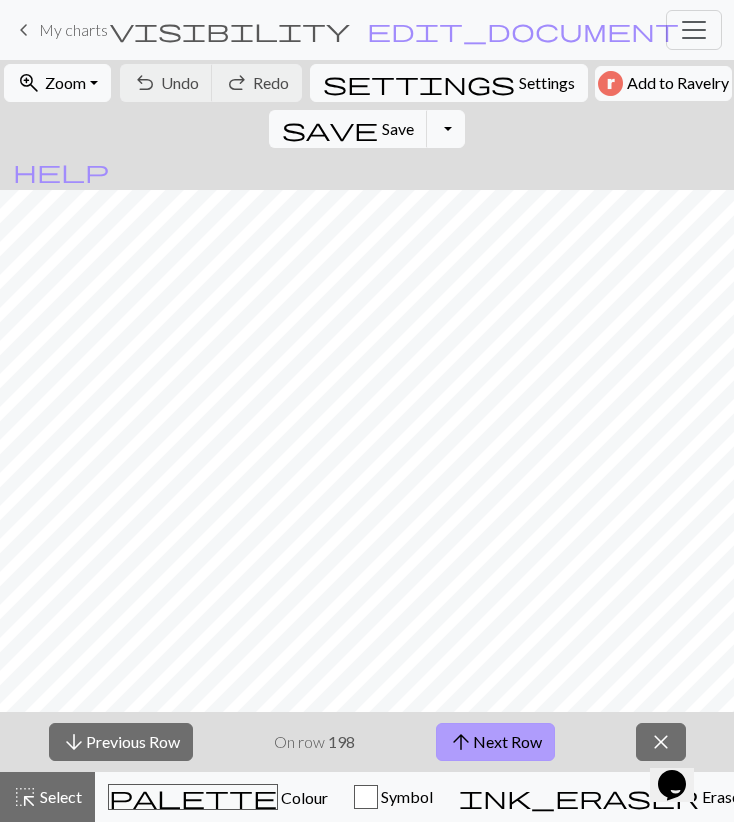 click on "arrow_upward  Next Row" at bounding box center (495, 742) 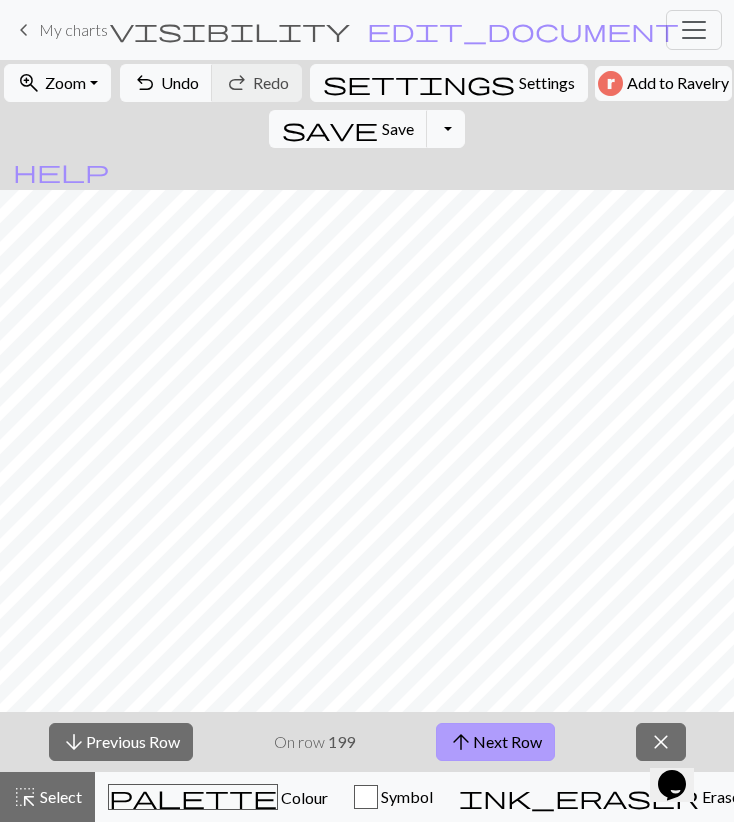 click on "arrow_upward  Next Row" at bounding box center [495, 742] 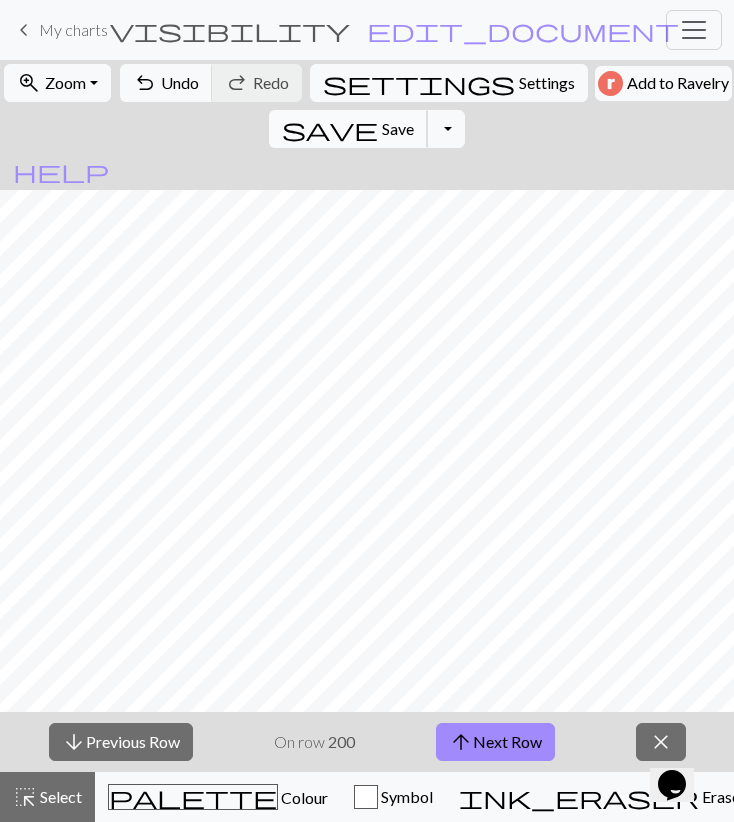 click on "save Save Save" at bounding box center (348, 129) 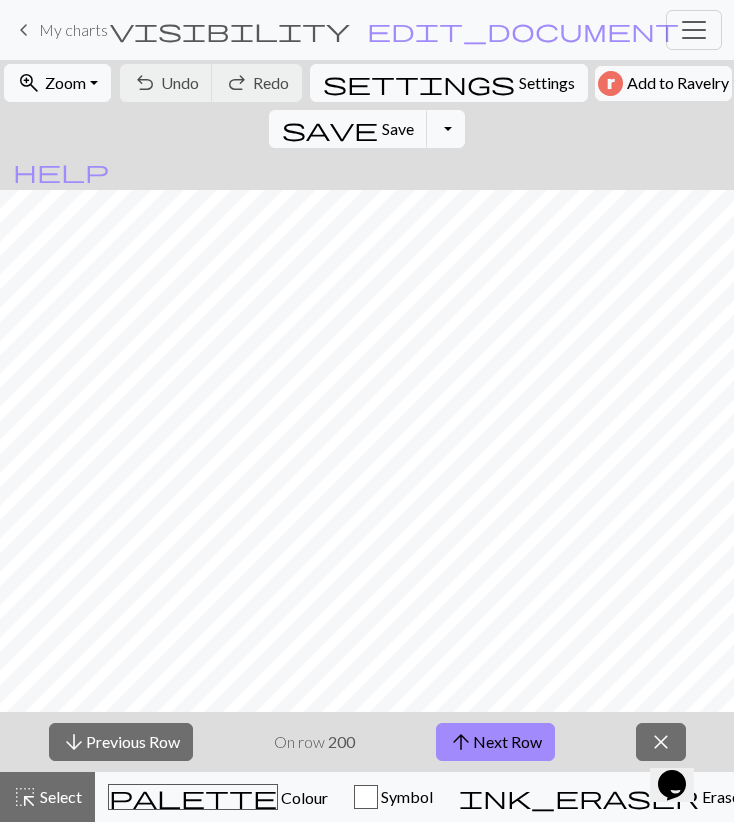 click on "arrow_downward Previous Row On row   200 arrow_upward  Next Row close" at bounding box center [367, 742] 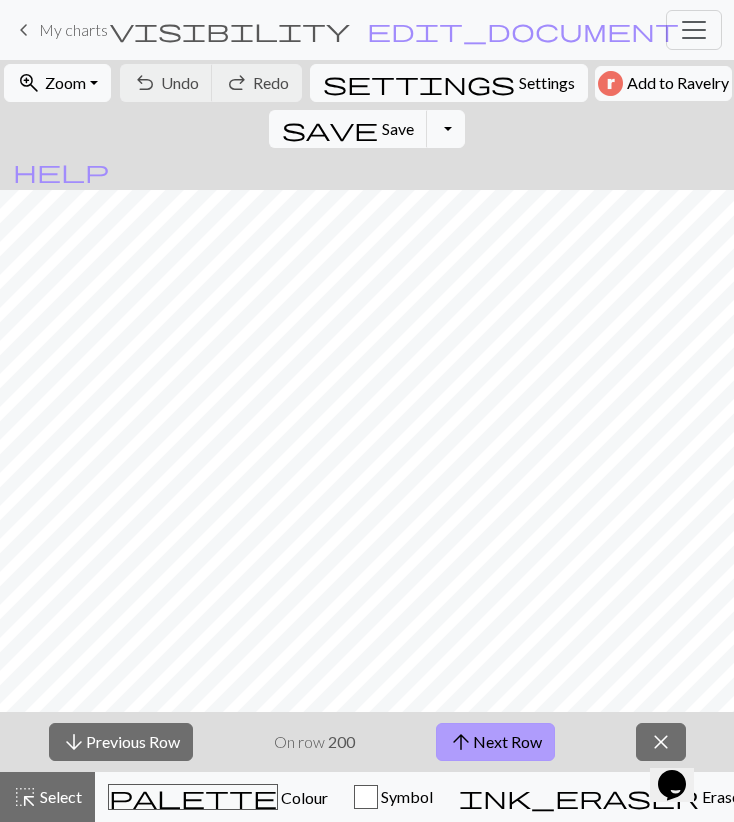 click on "arrow_upward  Next Row" at bounding box center [495, 742] 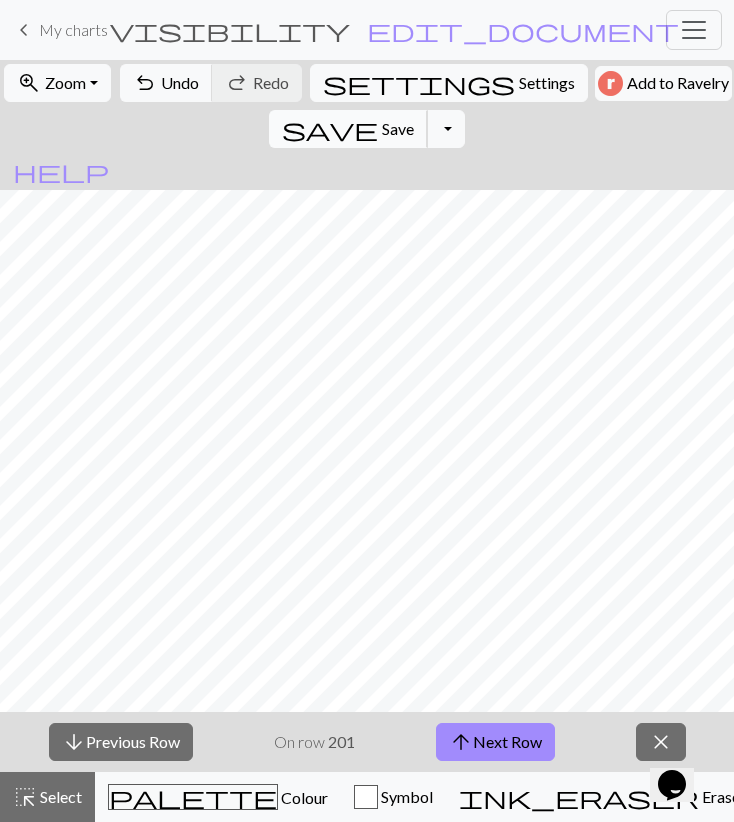 click on "save" at bounding box center [330, 129] 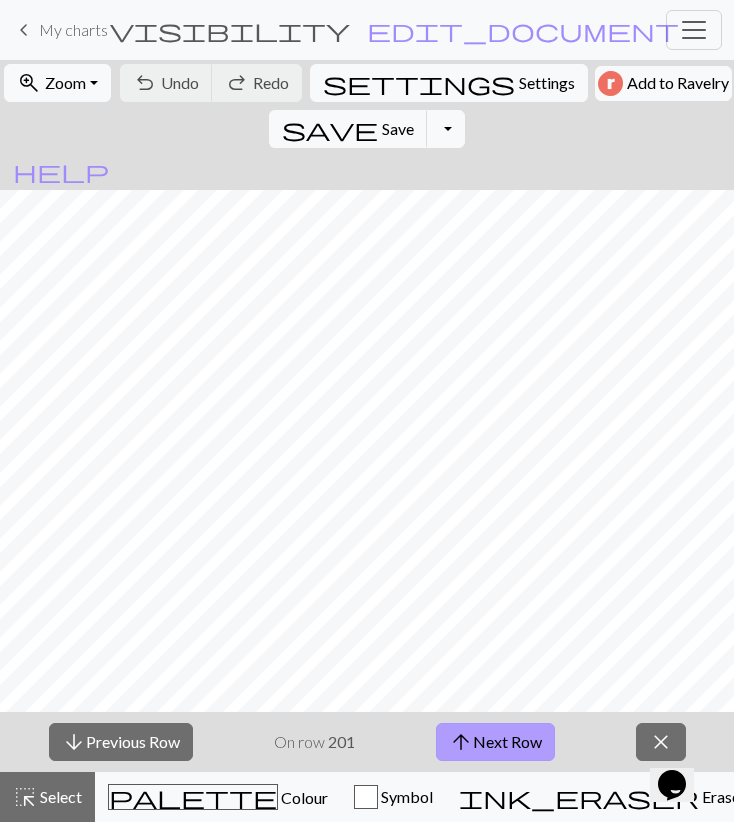 click on "arrow_upward  Next Row" at bounding box center [495, 742] 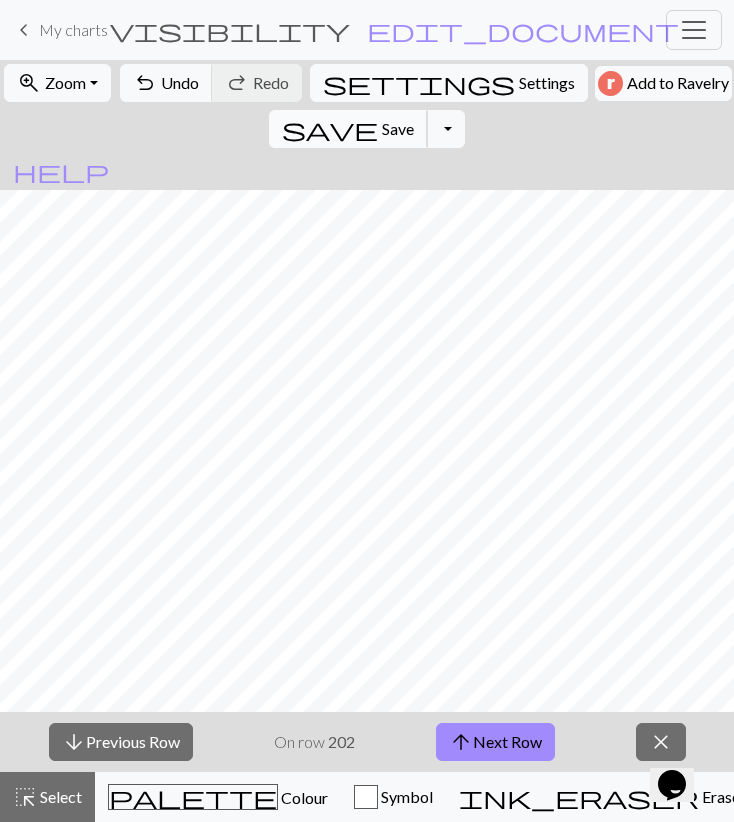 click on "Save" at bounding box center (398, 128) 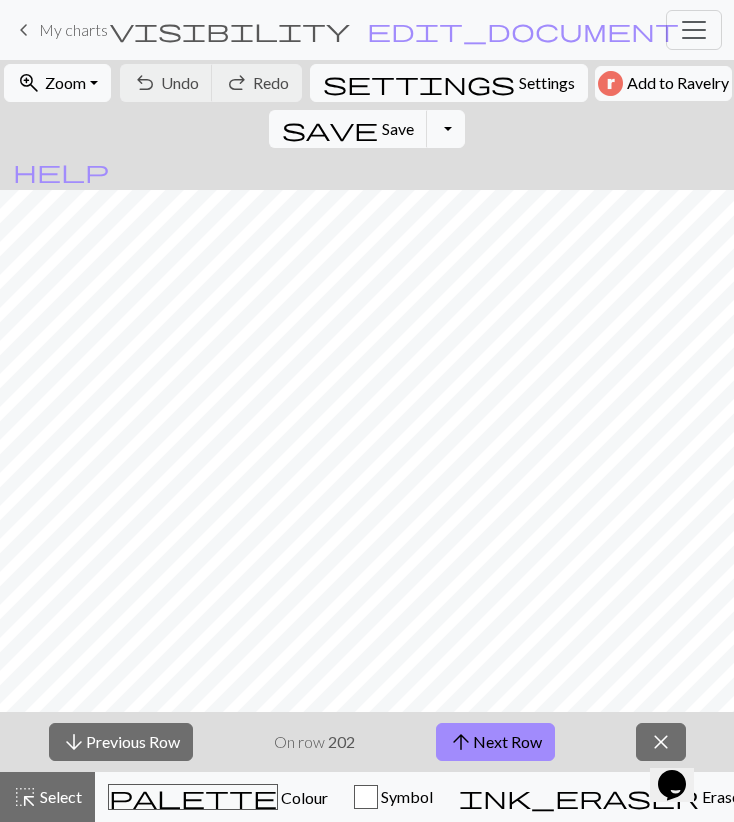 click on "arrow_upward  Next Row" at bounding box center (495, 742) 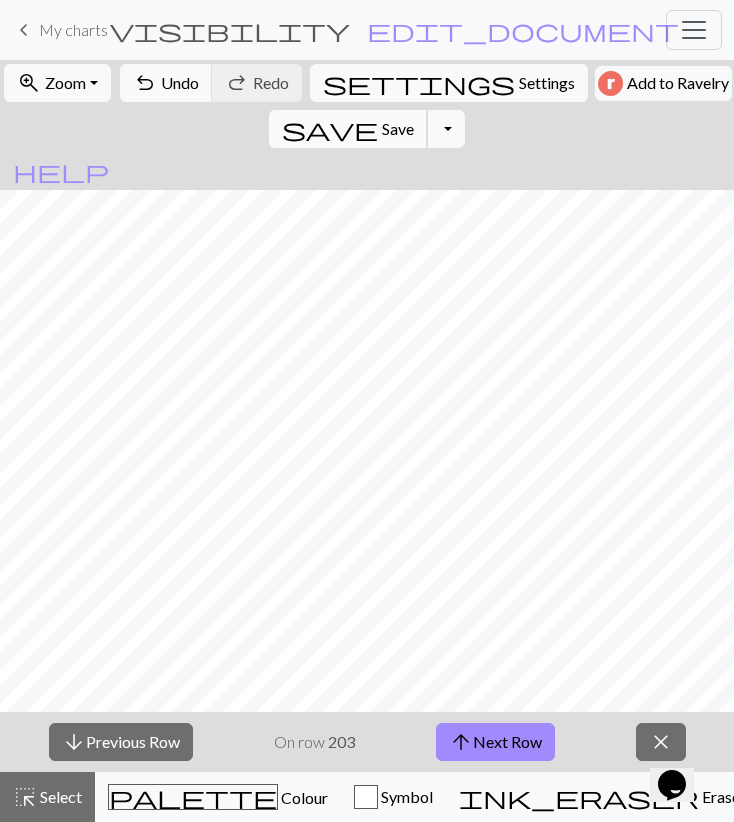 click on "save" at bounding box center [330, 129] 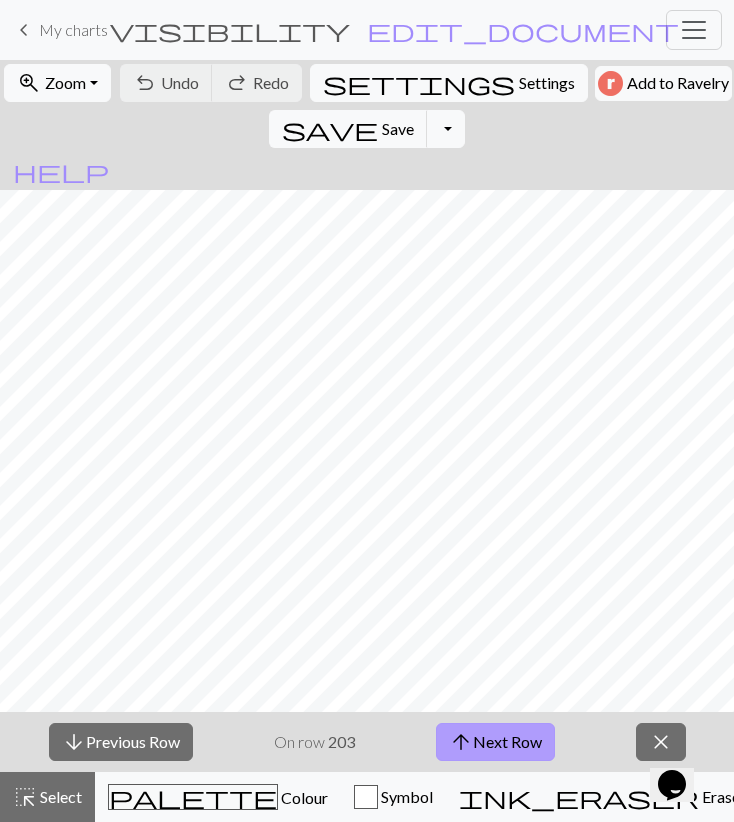 click on "arrow_upward  Next Row" at bounding box center [495, 742] 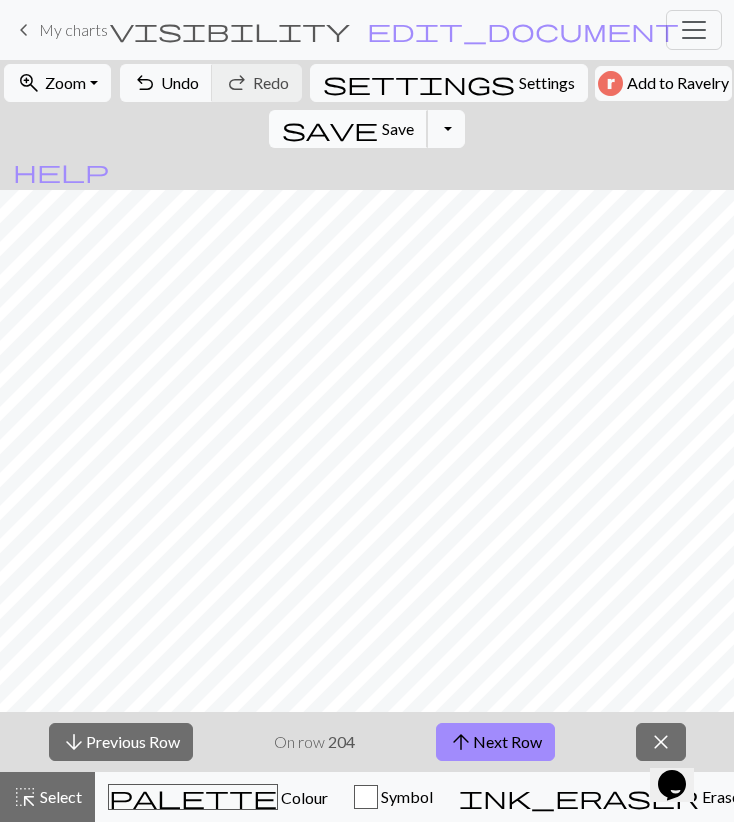 click on "save Save Save" at bounding box center [348, 129] 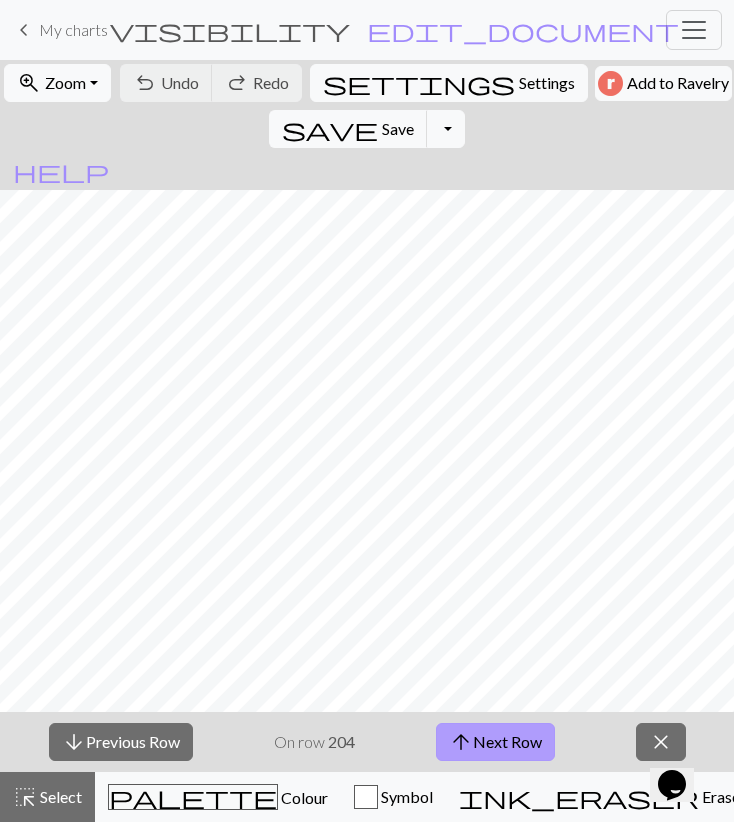 click on "arrow_upward  Next Row" at bounding box center (495, 742) 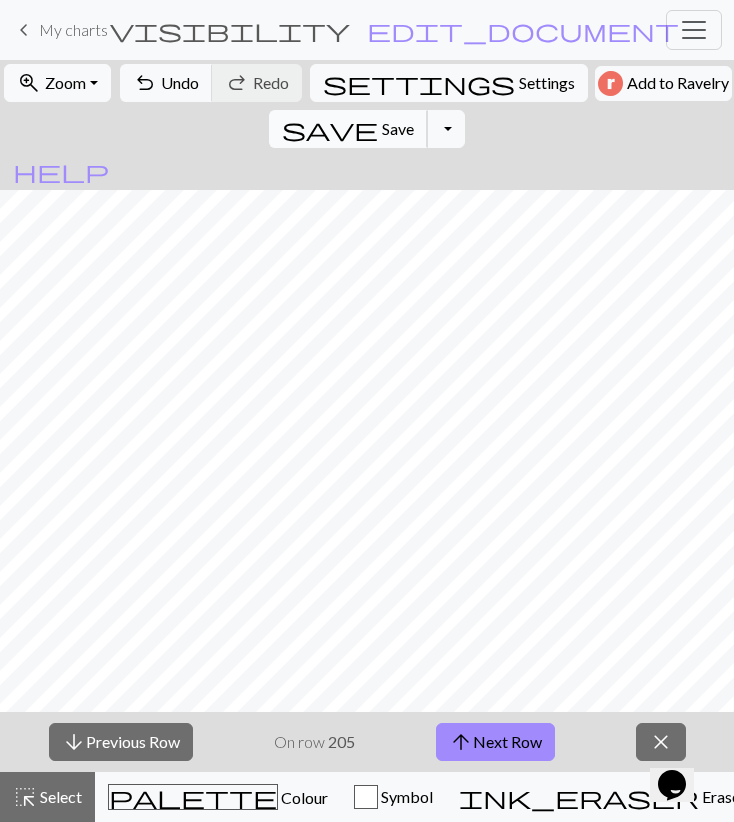 drag, startPoint x: 588, startPoint y: 81, endPoint x: 584, endPoint y: 96, distance: 15.524175 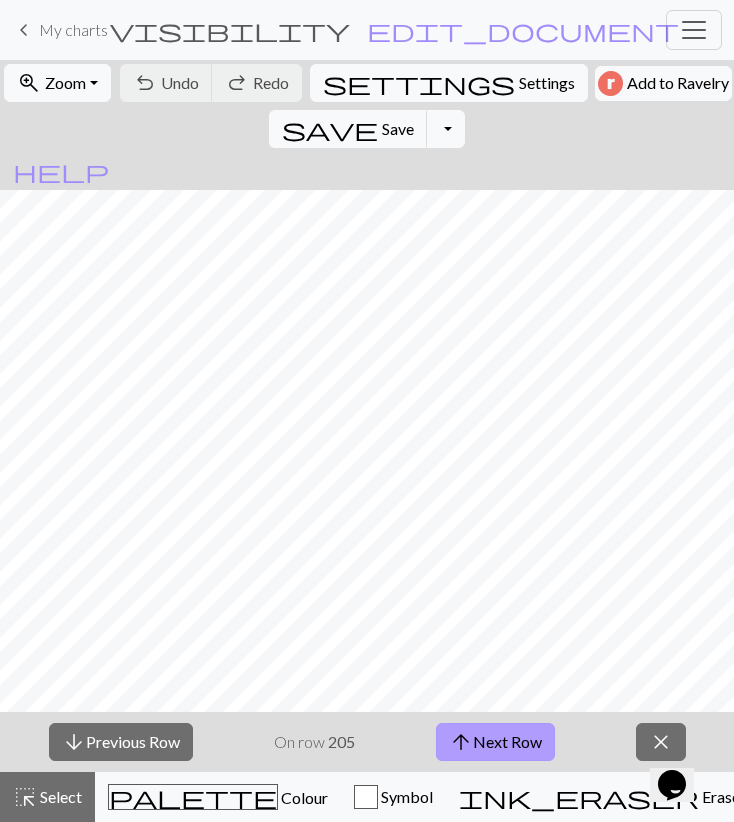 click on "arrow_upward" at bounding box center (461, 742) 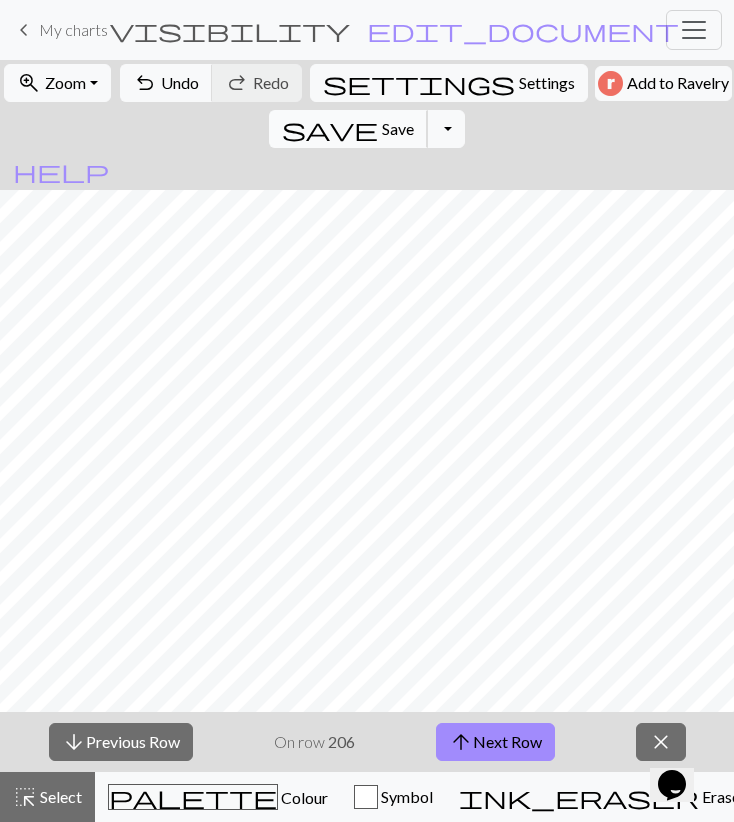click on "save Save Save" at bounding box center [348, 129] 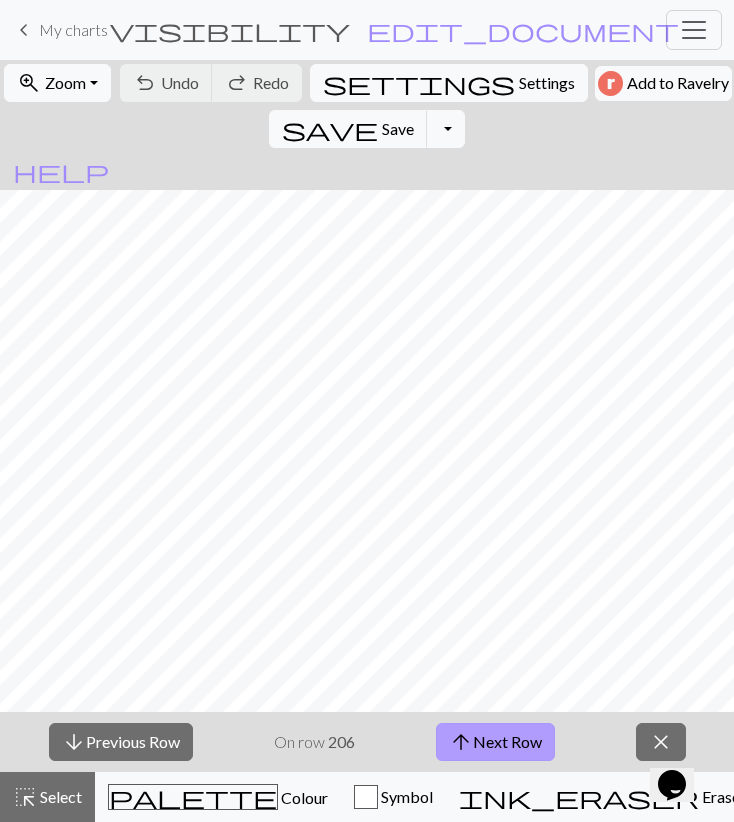 click on "arrow_upward  Next Row" at bounding box center [495, 742] 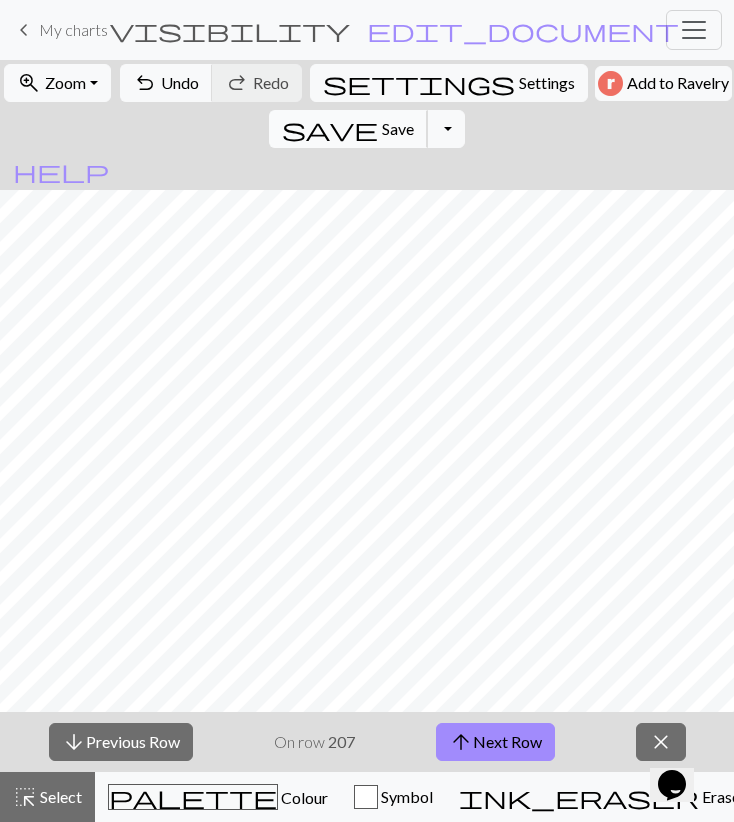 click on "save" at bounding box center (330, 129) 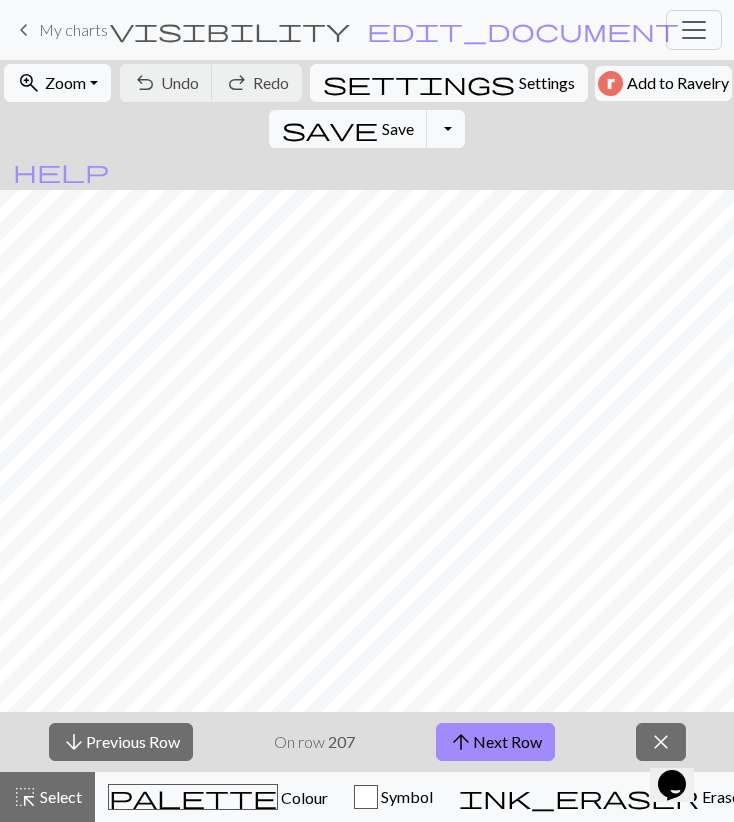 drag, startPoint x: 450, startPoint y: 739, endPoint x: 429, endPoint y: 719, distance: 29 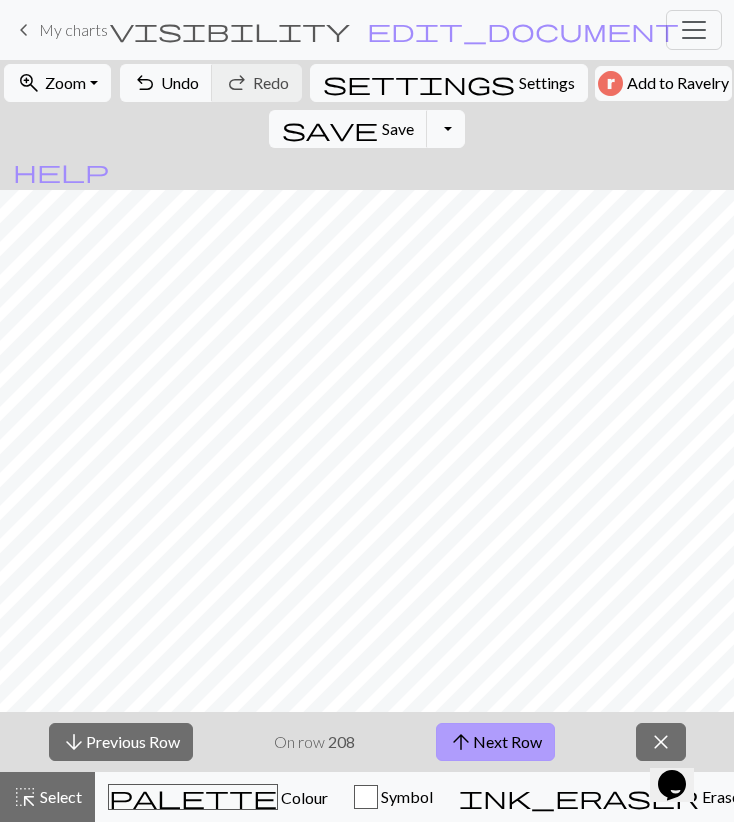 click on "arrow_upward  Next Row" at bounding box center [495, 742] 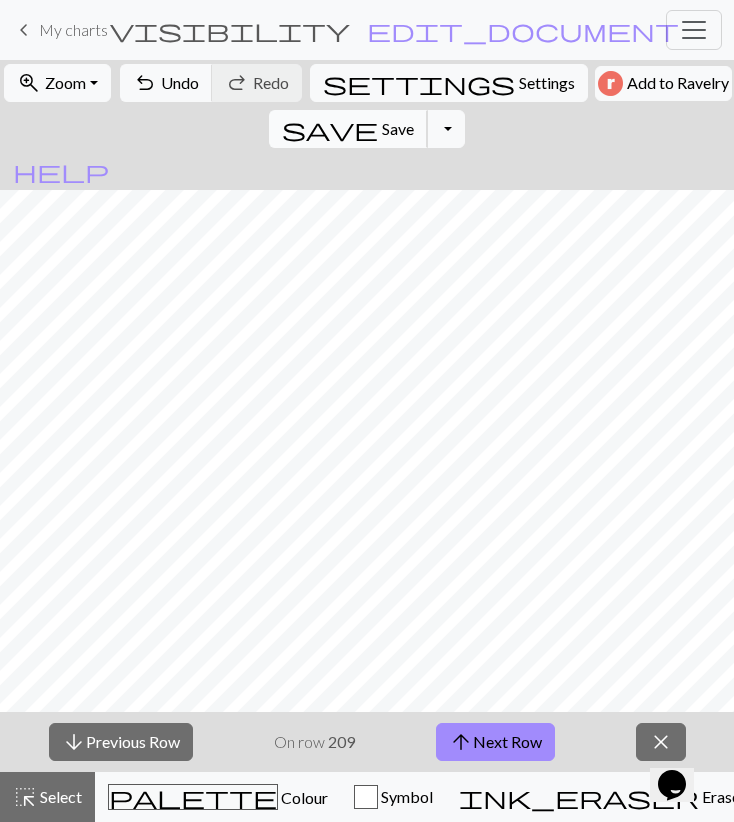 click on "save Save Save" at bounding box center [348, 129] 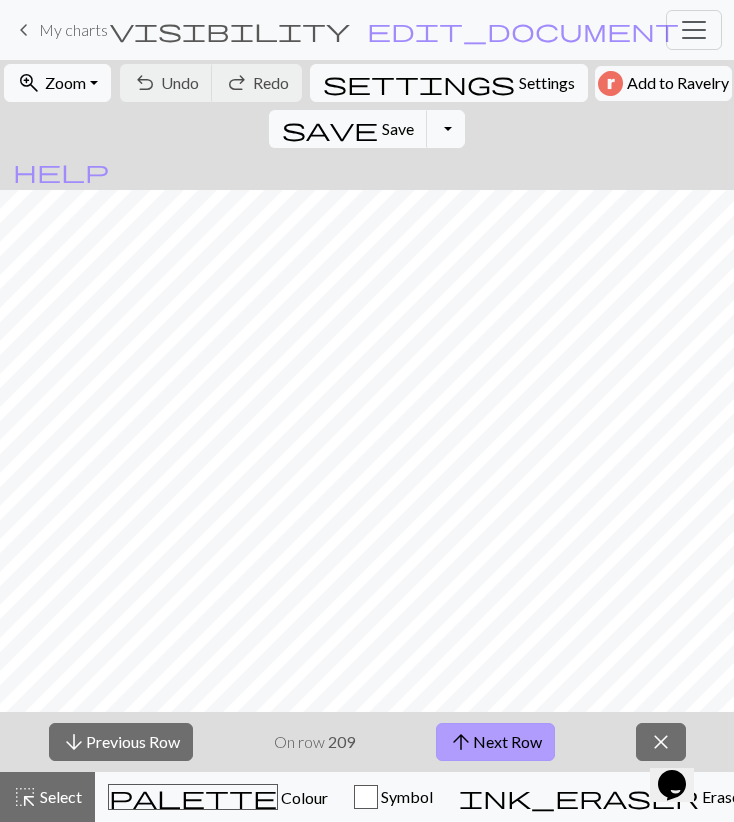 click on "arrow_upward  Next Row" at bounding box center [495, 742] 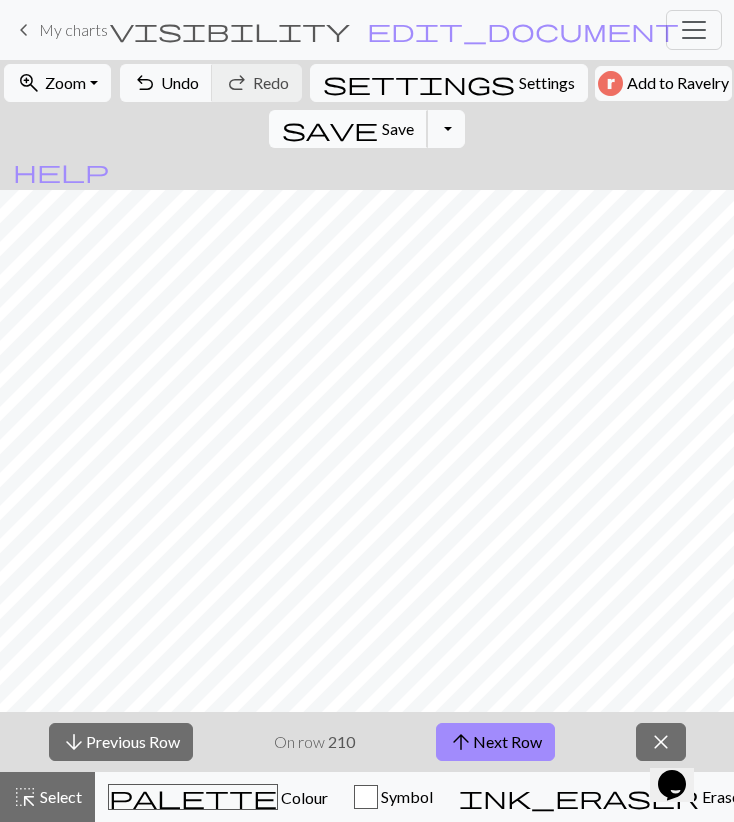 click on "Save" at bounding box center [398, 128] 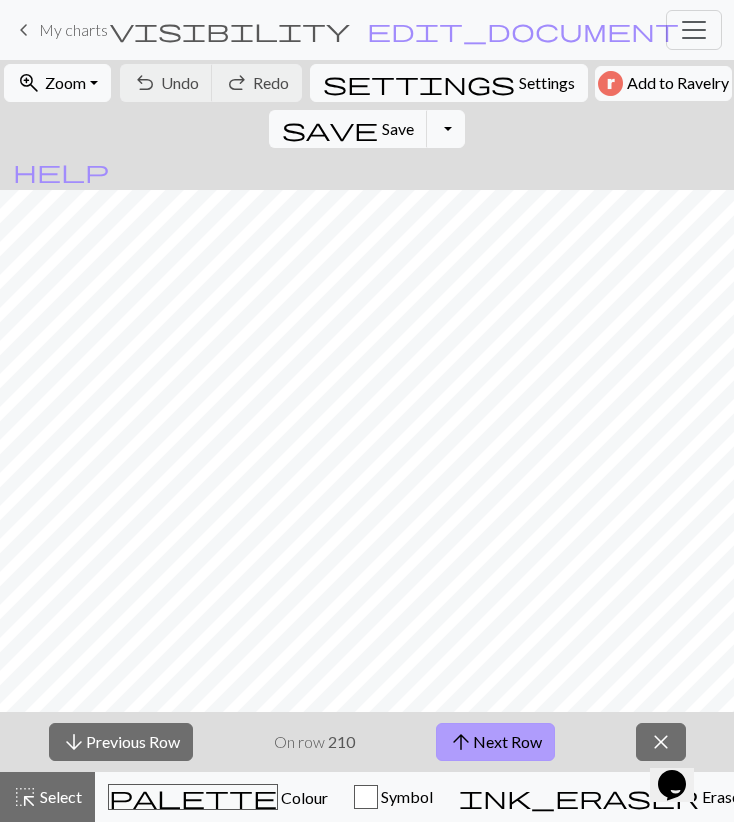 click on "arrow_upward  Next Row" at bounding box center [495, 742] 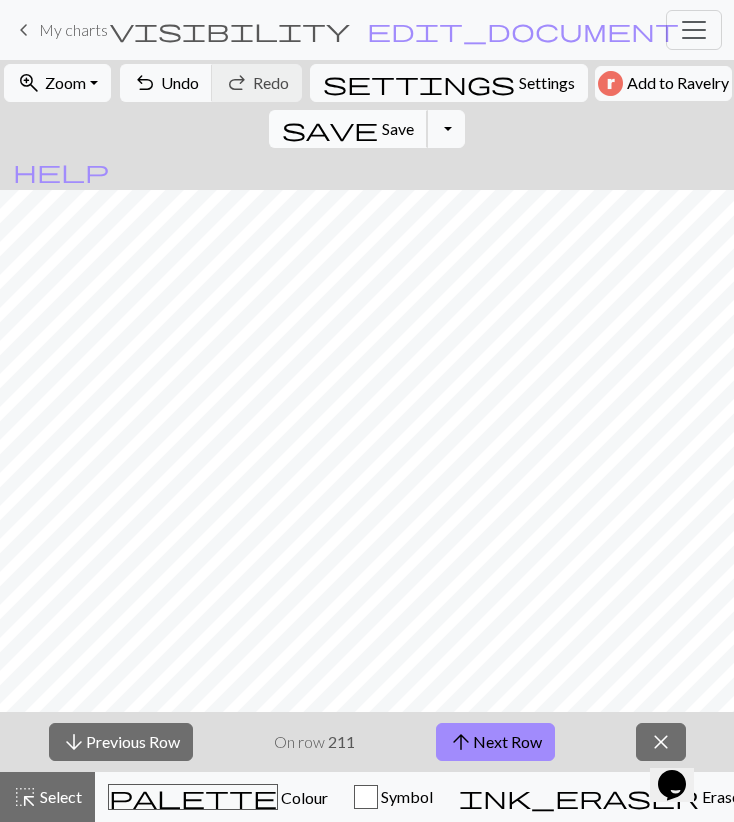click on "save" at bounding box center [330, 129] 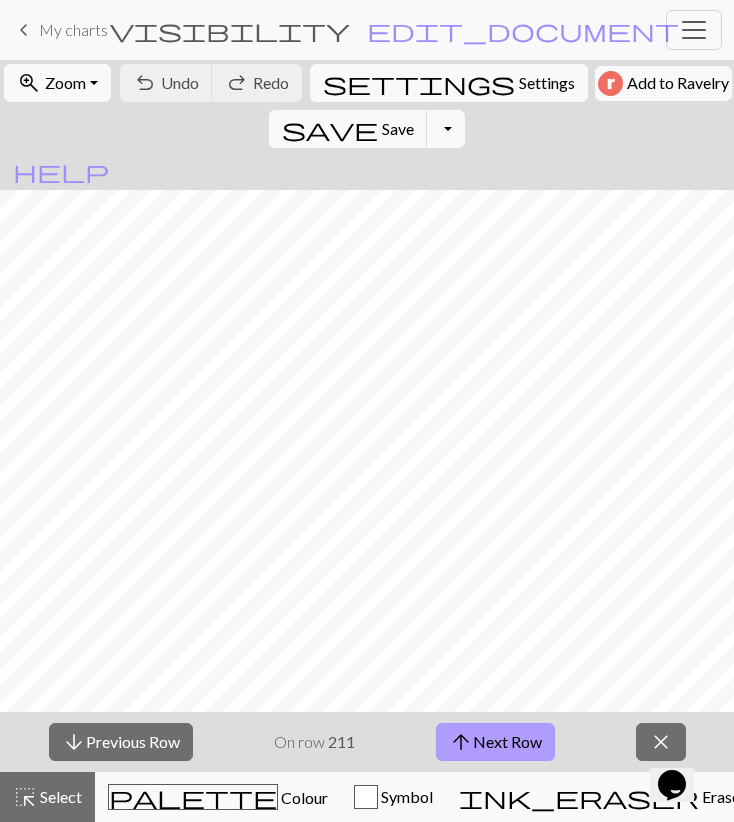 click on "arrow_upward  Next Row" at bounding box center (495, 742) 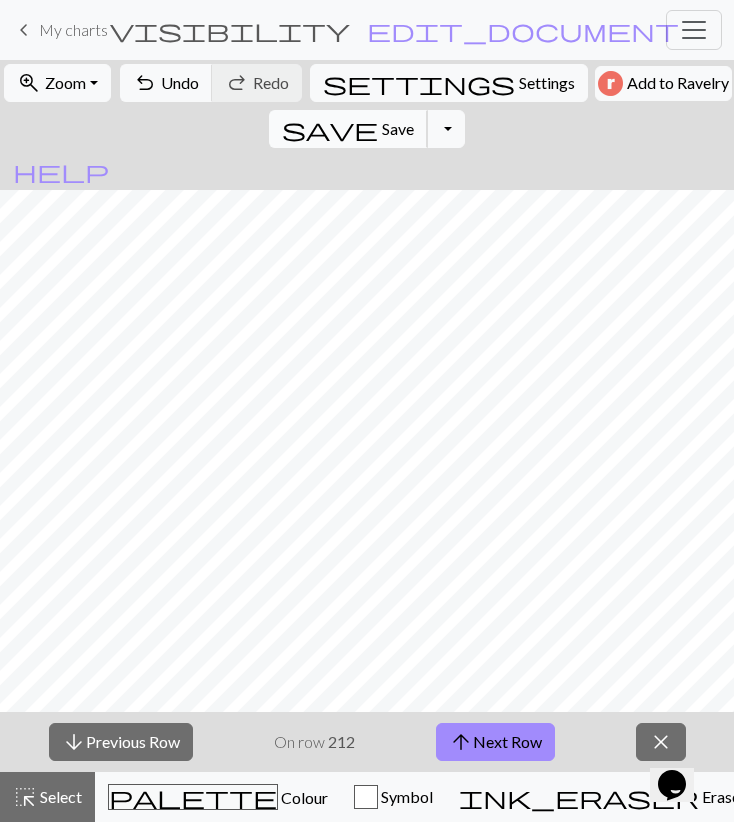 click on "save Save Save" at bounding box center [348, 129] 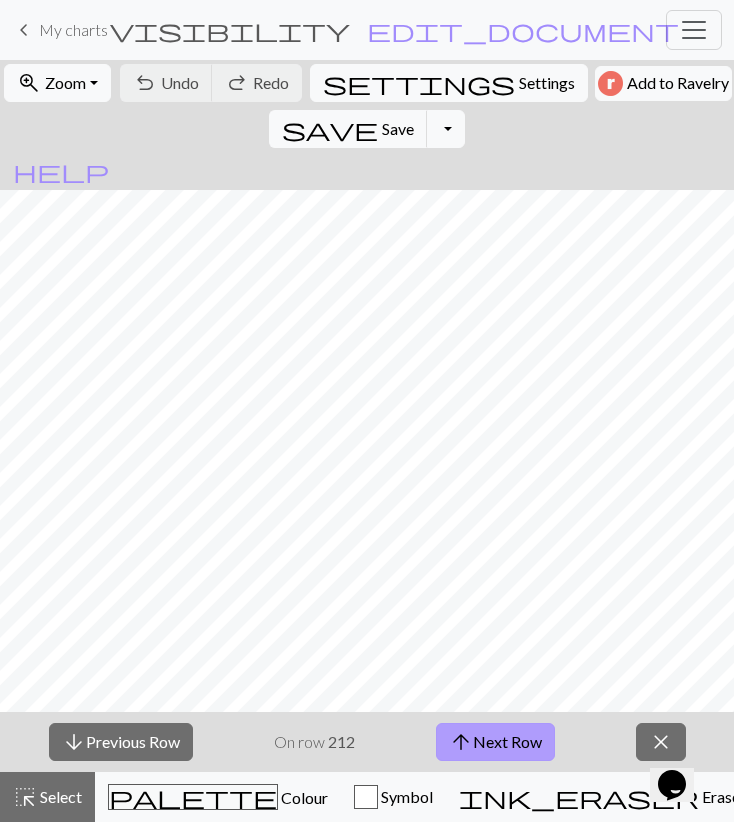 click on "arrow_upward  Next Row" at bounding box center (495, 742) 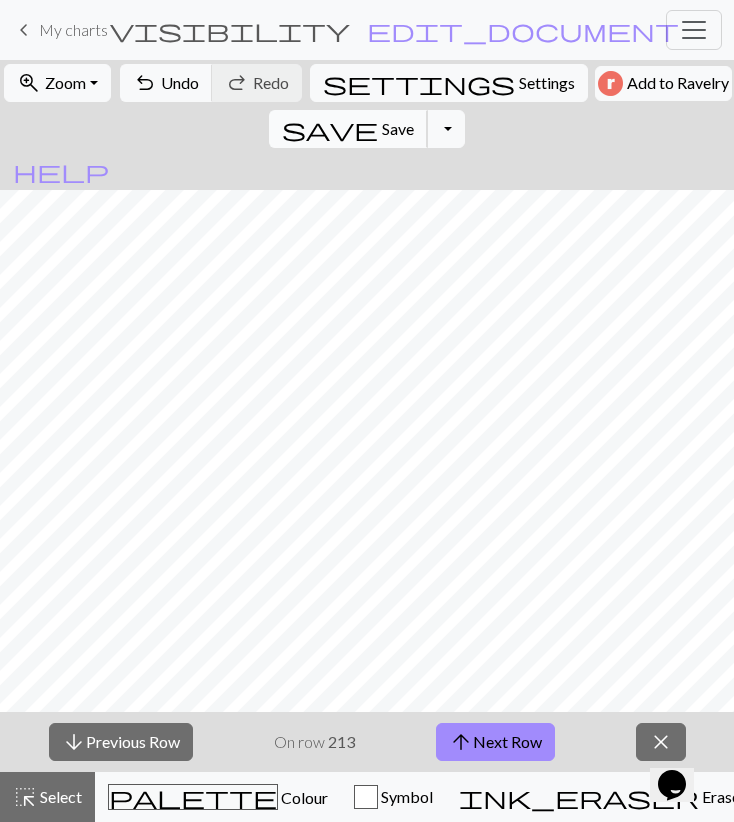 click on "save Save Save" at bounding box center (348, 129) 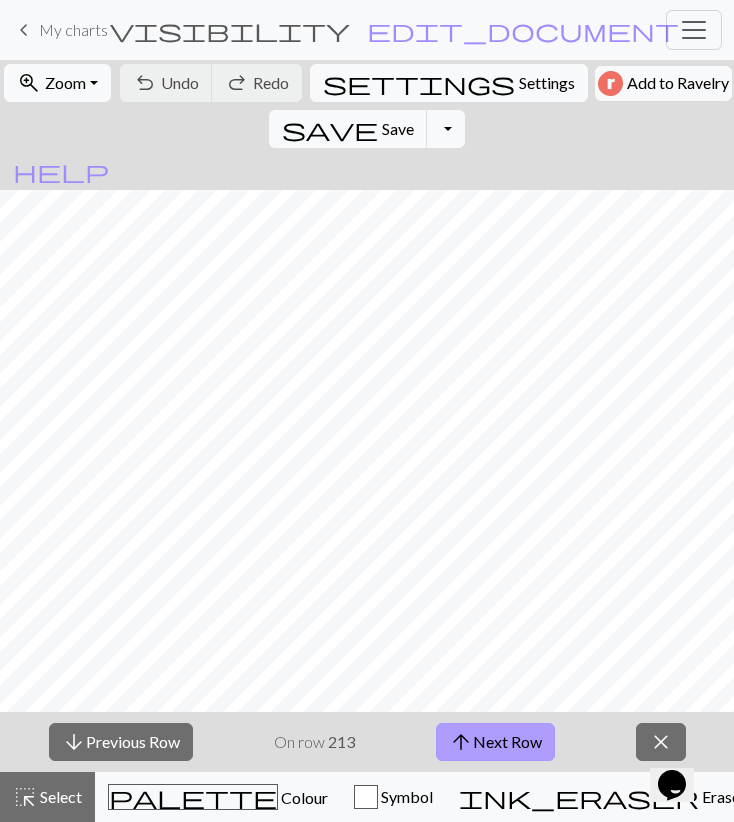 click on "arrow_upward  Next Row" at bounding box center [495, 742] 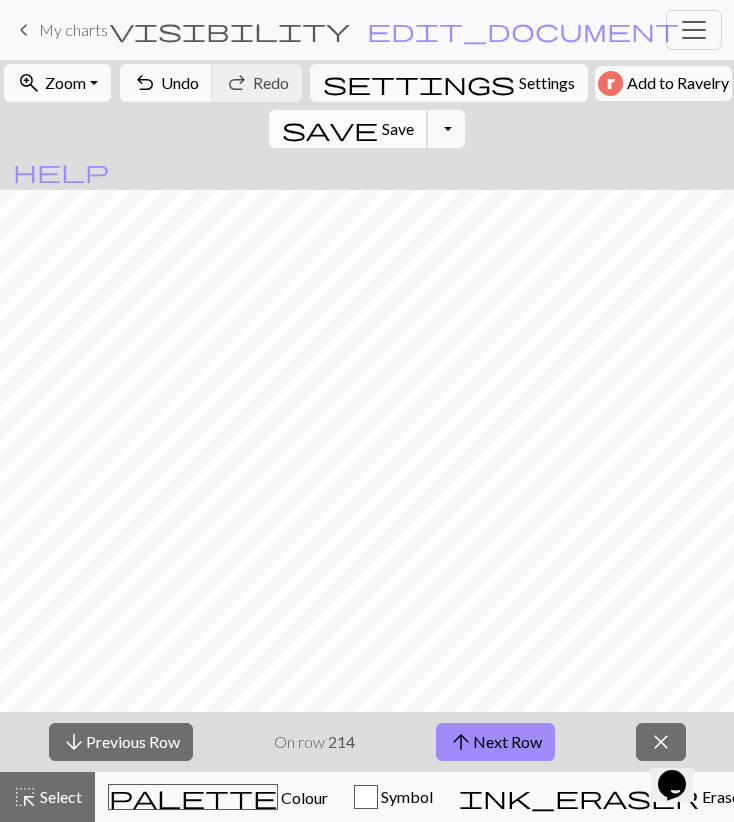 click on "save" at bounding box center [330, 129] 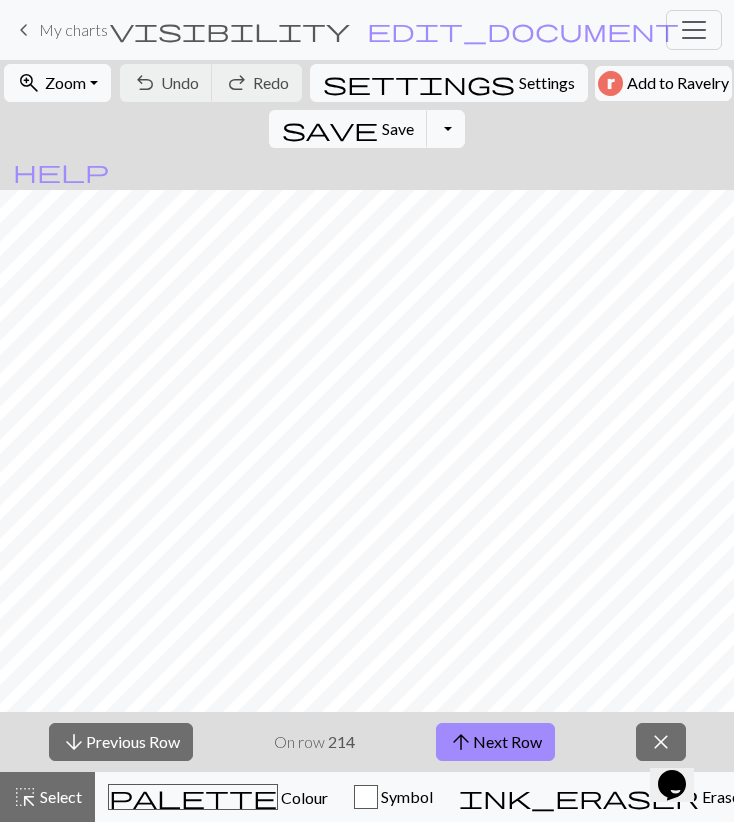 drag, startPoint x: 476, startPoint y: 745, endPoint x: 461, endPoint y: 2, distance: 743.1514 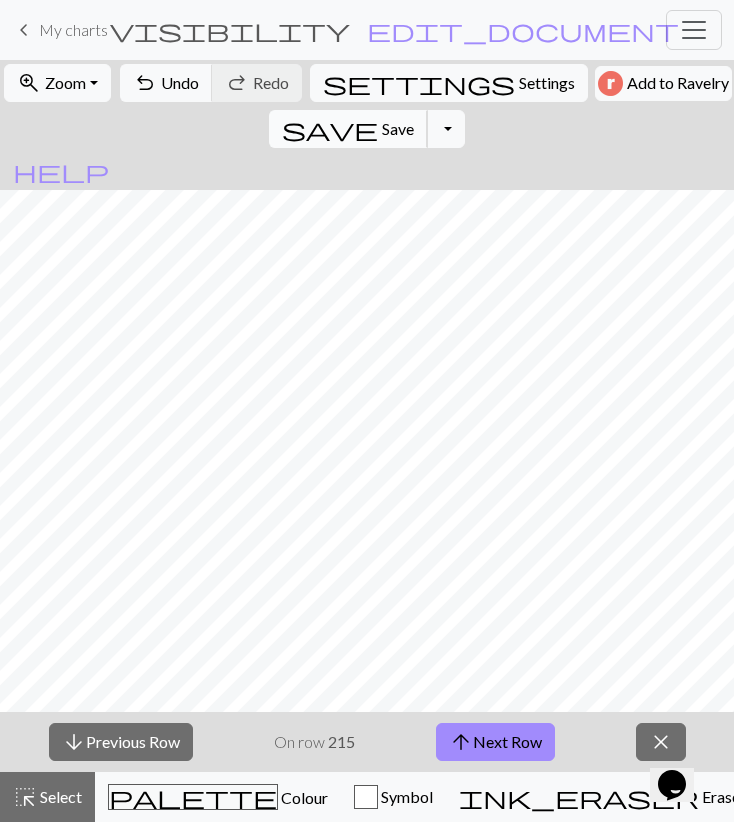 click on "save" at bounding box center [330, 129] 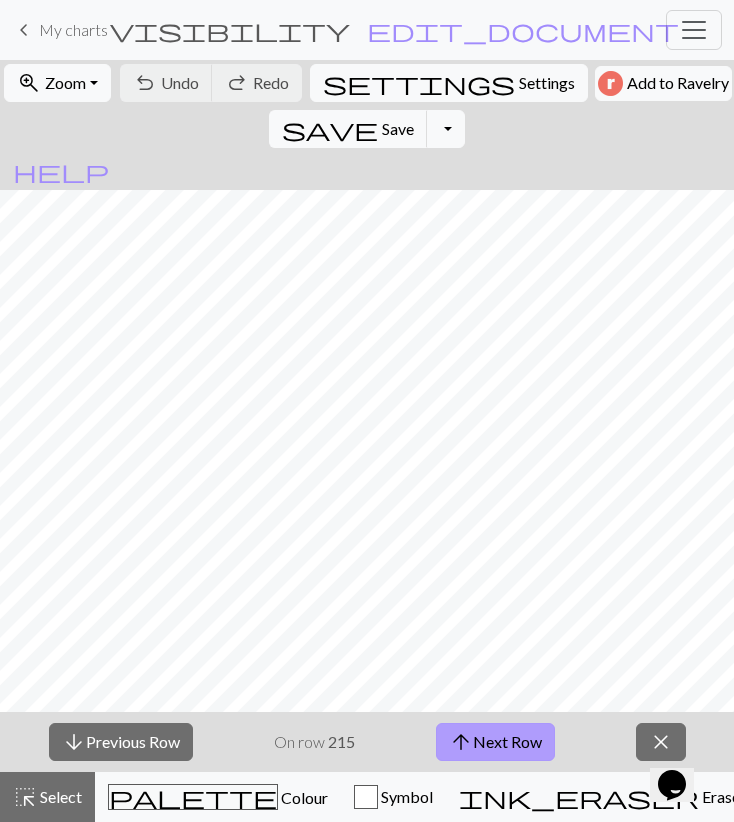 click on "arrow_upward  Next Row" at bounding box center (495, 742) 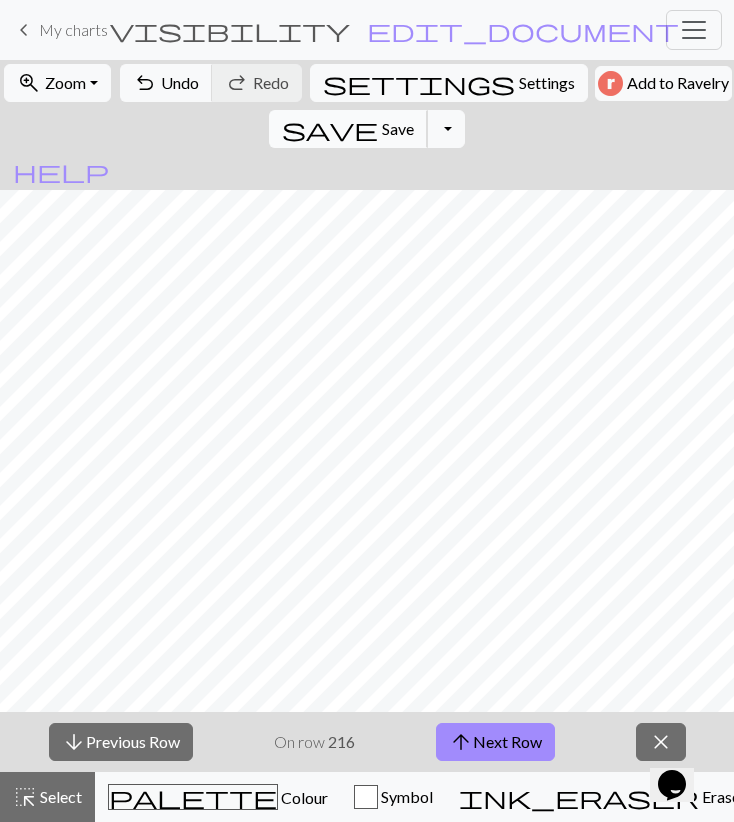 click on "Save" at bounding box center [398, 128] 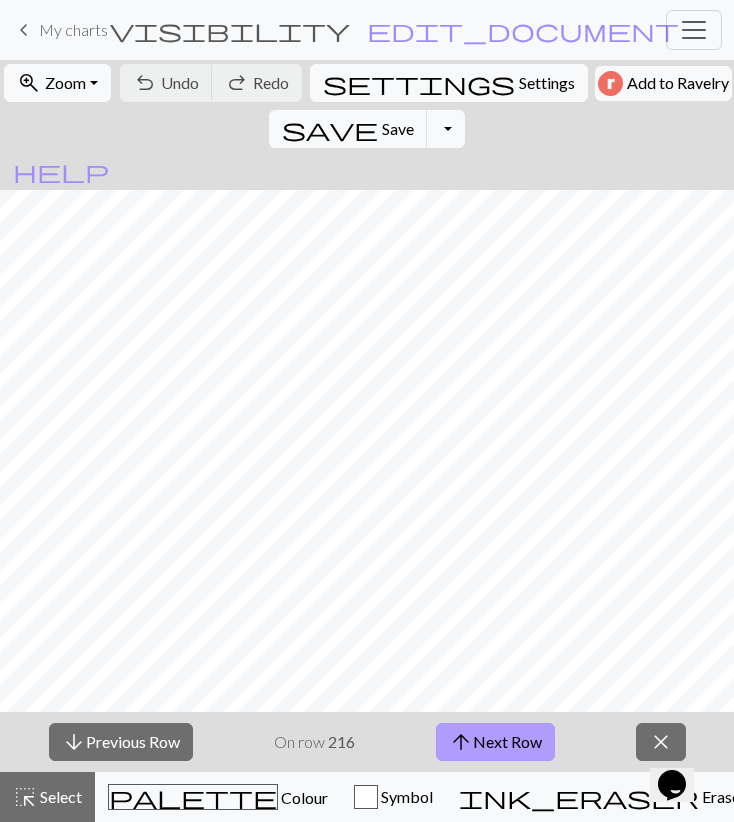 click on "arrow_upward  Next Row" at bounding box center [495, 742] 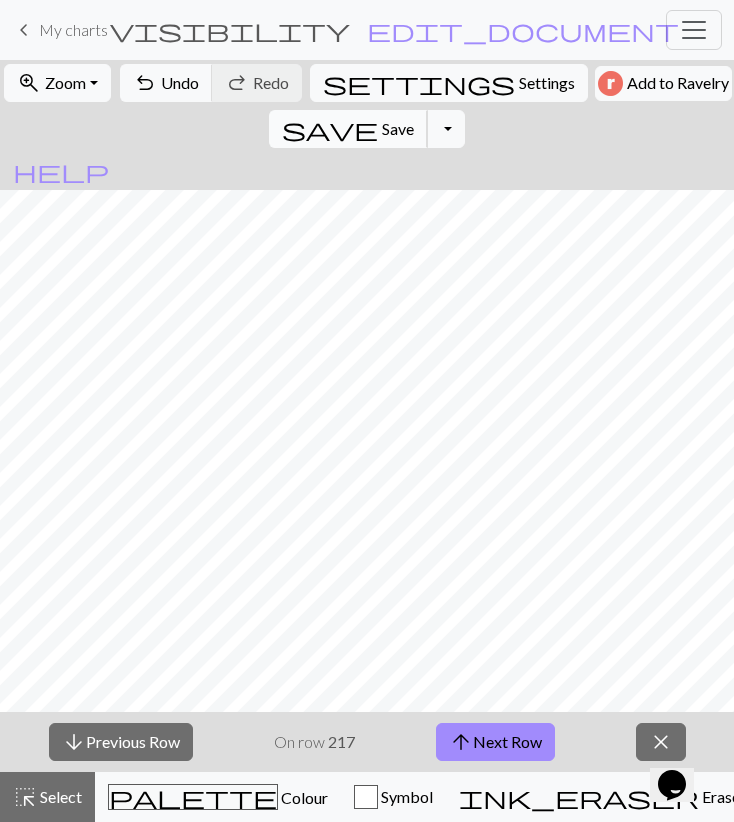 click on "save" at bounding box center [330, 129] 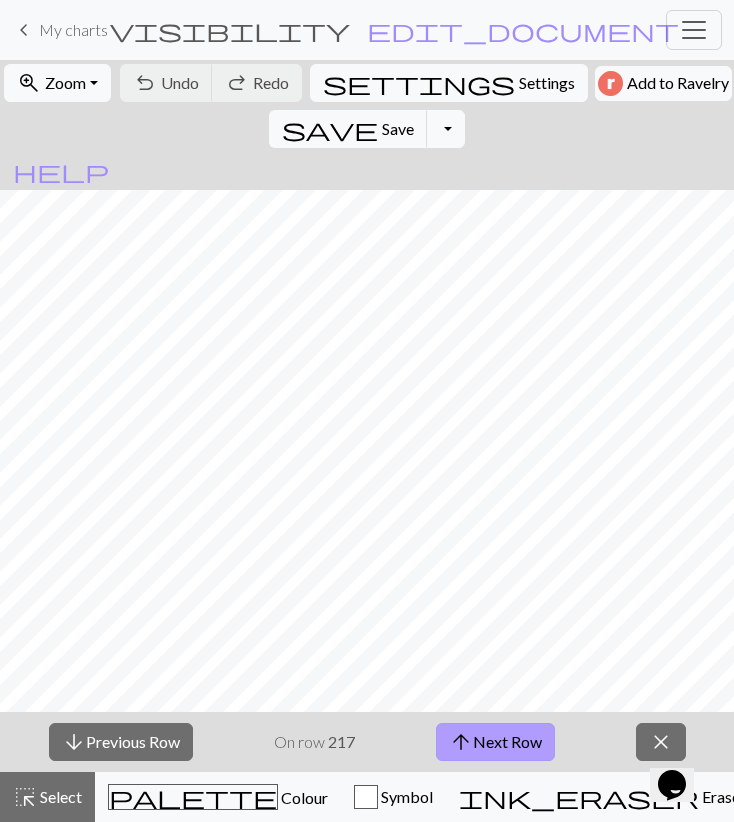 click on "arrow_upward  Next Row" at bounding box center [495, 742] 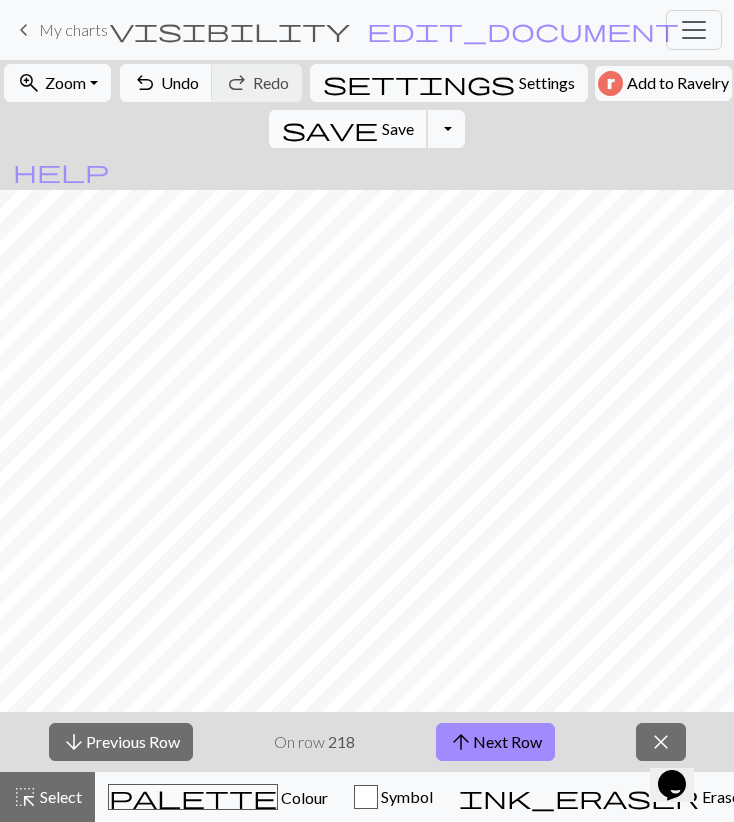 click on "save" at bounding box center (330, 129) 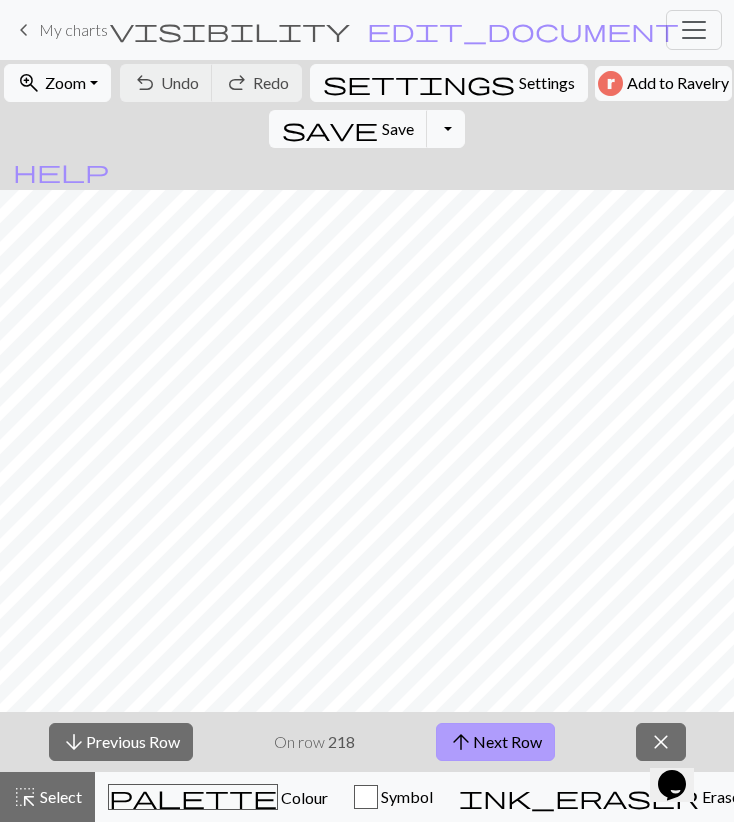 click on "arrow_upward  Next Row" at bounding box center (495, 742) 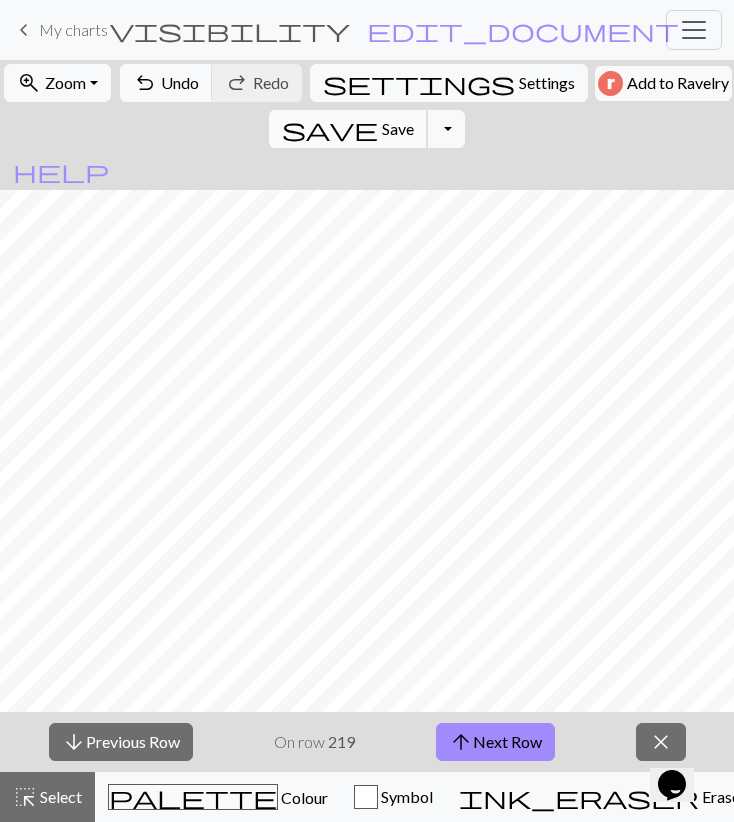 click on "save" at bounding box center (330, 129) 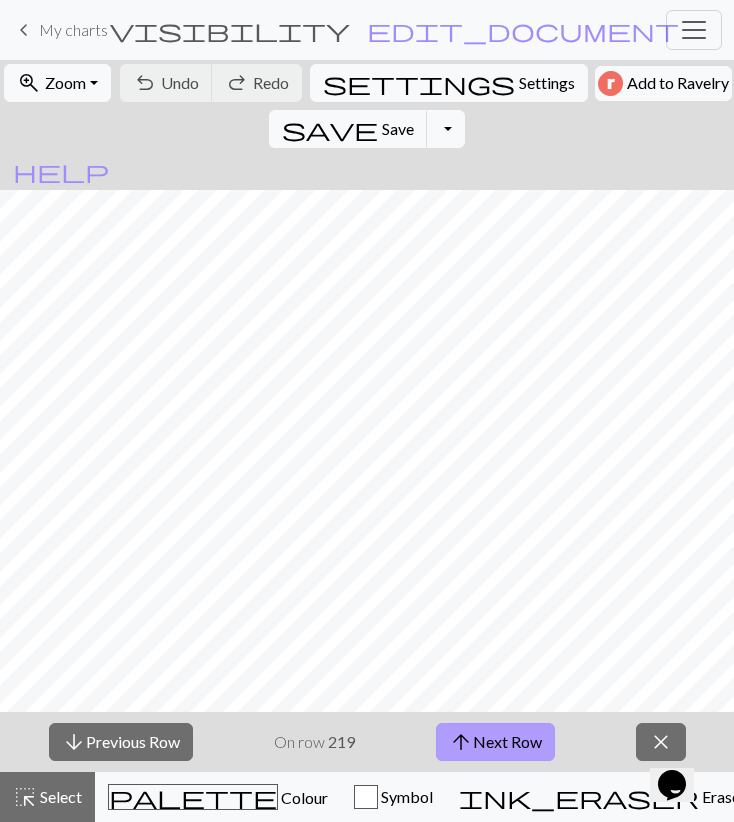 click on "arrow_upward  Next Row" at bounding box center (495, 742) 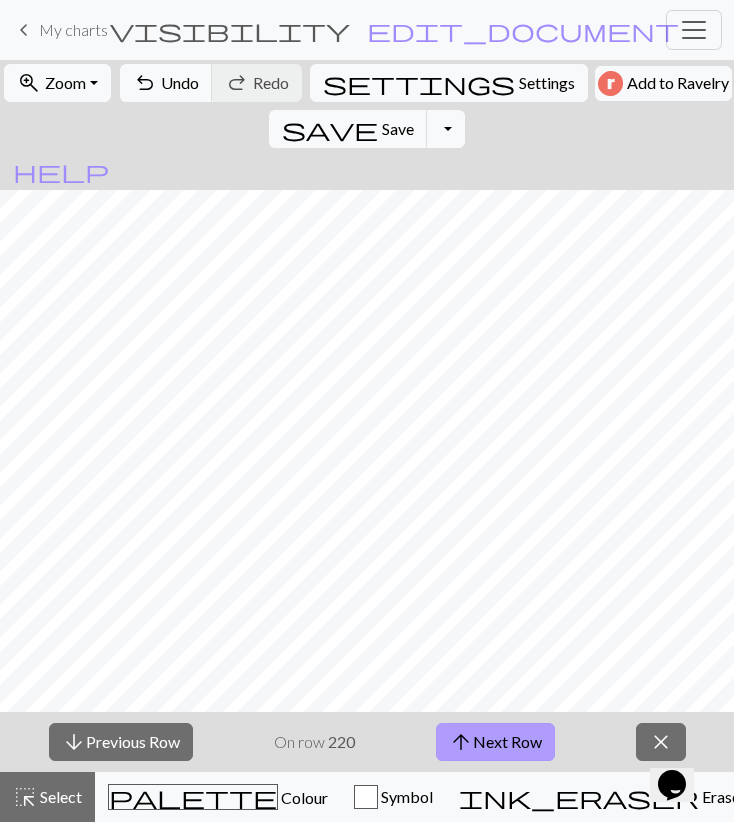 click on "arrow_upward  Next Row" at bounding box center [495, 742] 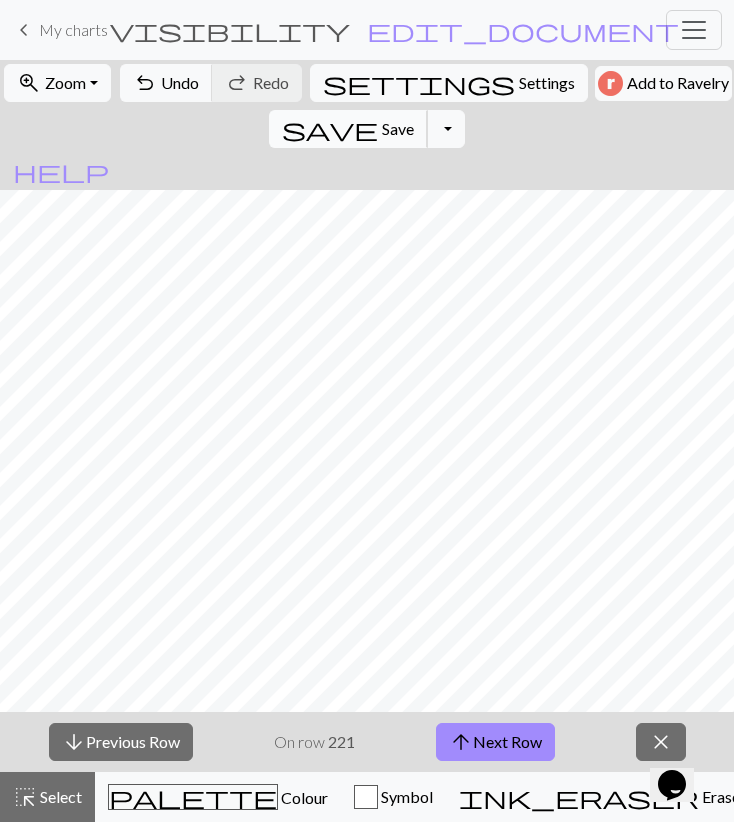 click on "Save" at bounding box center [398, 128] 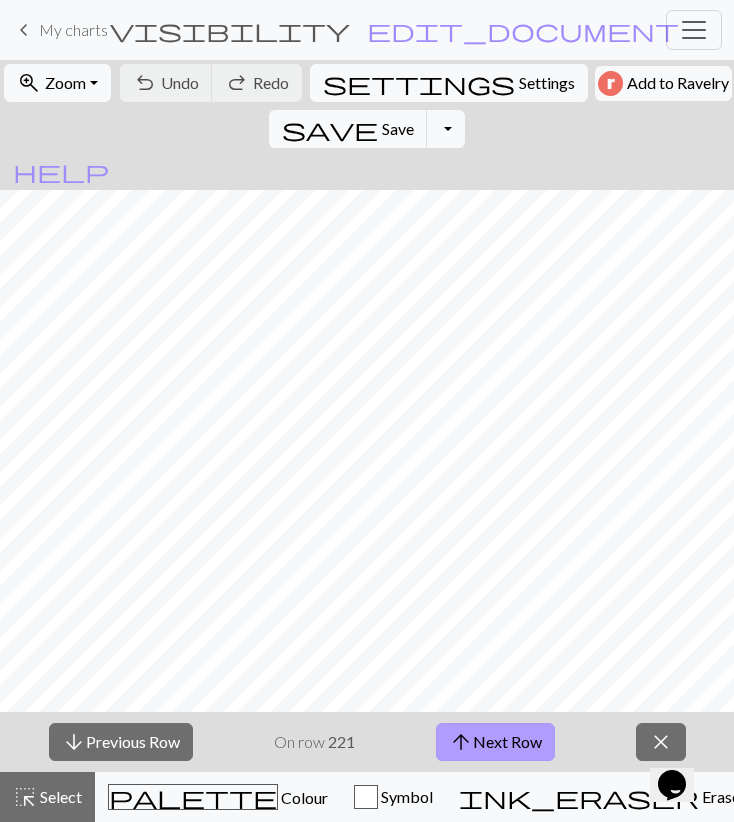 click on "arrow_upward  Next Row" at bounding box center [495, 742] 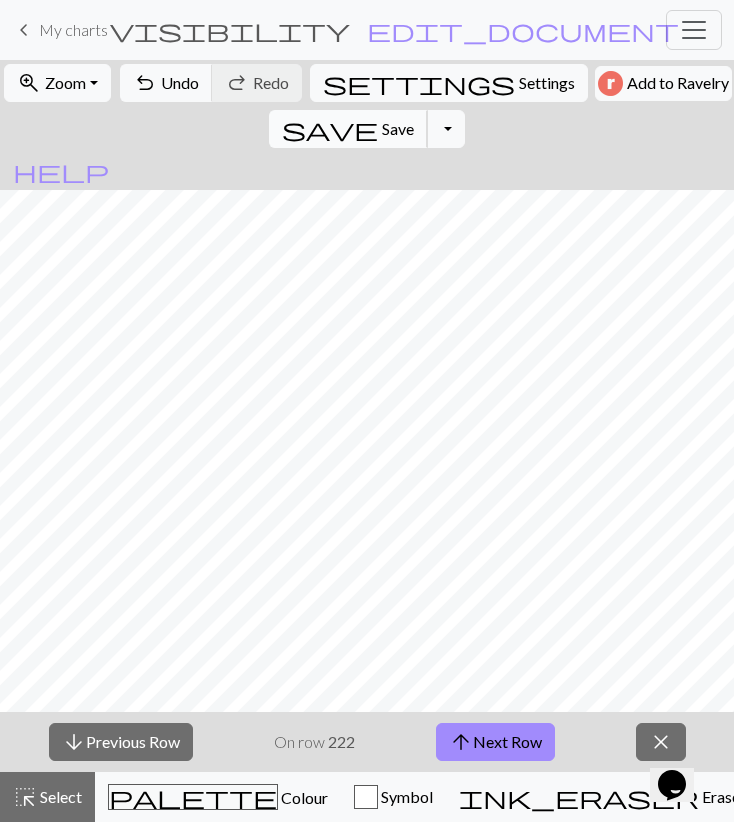 click on "Save" at bounding box center [398, 128] 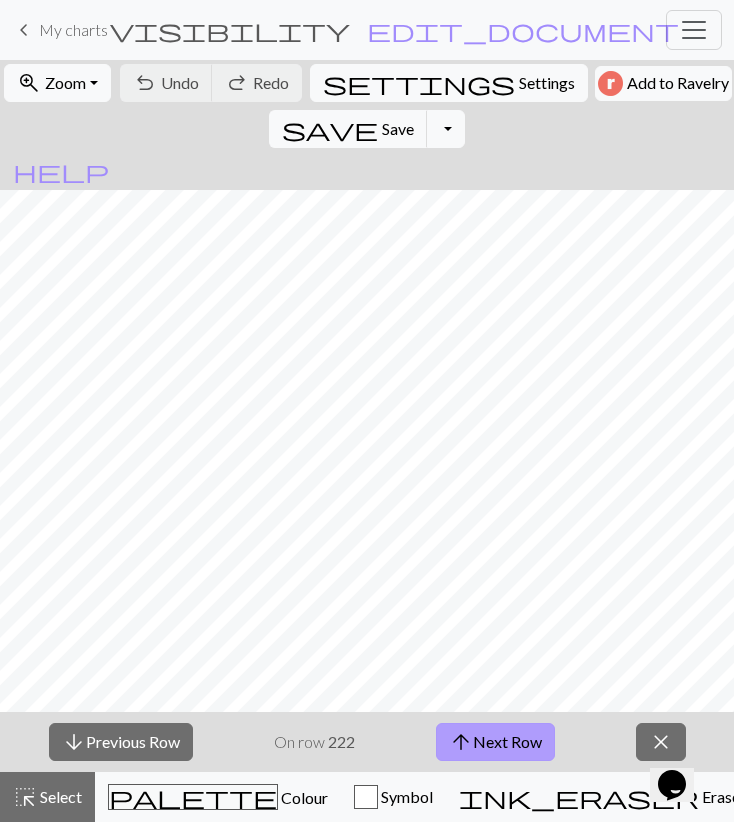 click on "arrow_upward  Next Row" at bounding box center [495, 742] 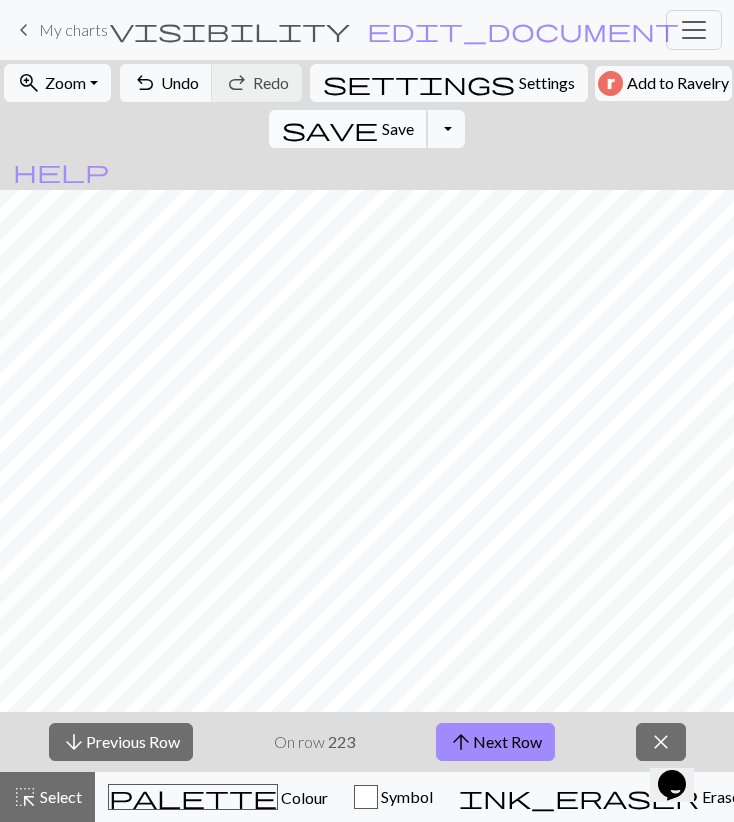 click on "Save" at bounding box center (398, 128) 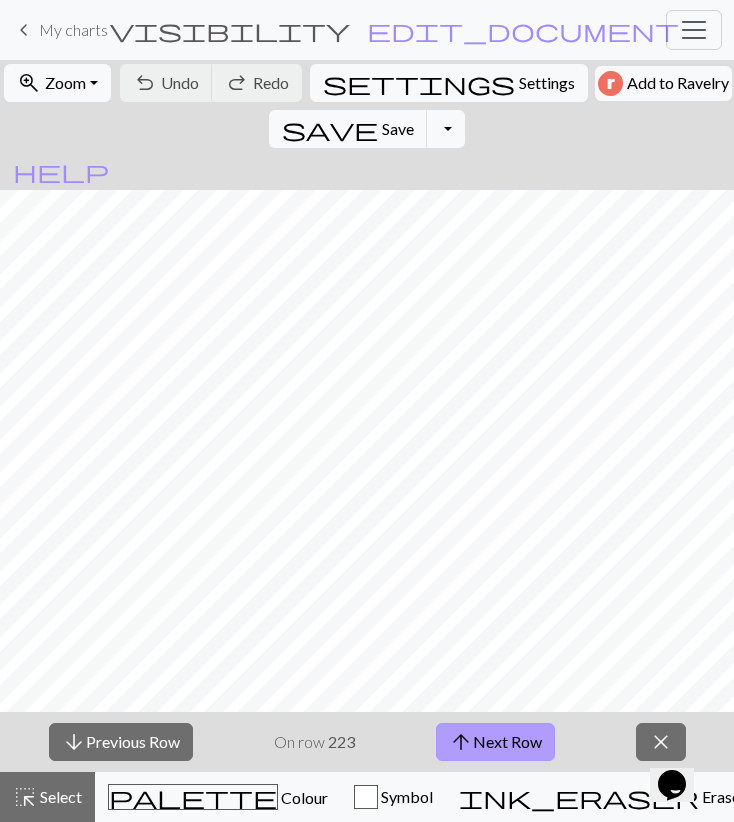 click on "arrow_upward  Next Row" at bounding box center (495, 742) 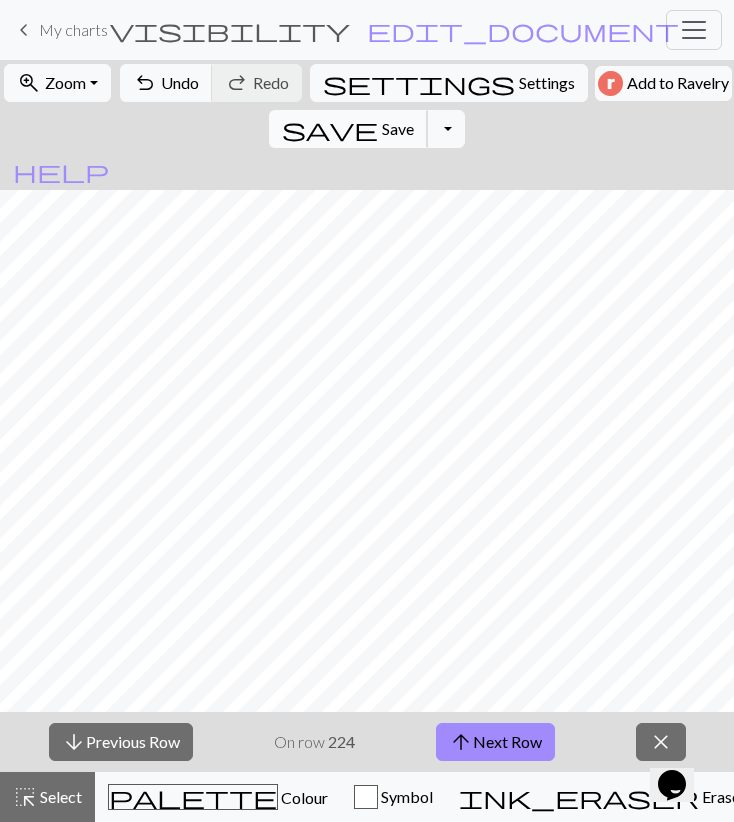 click on "save" at bounding box center (330, 129) 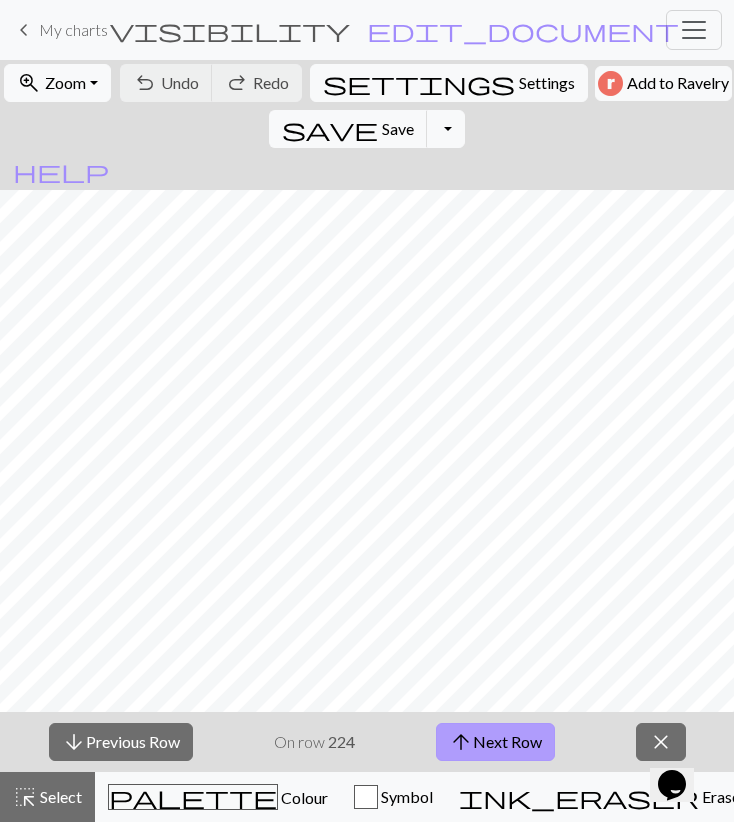 click on "arrow_upward  Next Row" at bounding box center [495, 742] 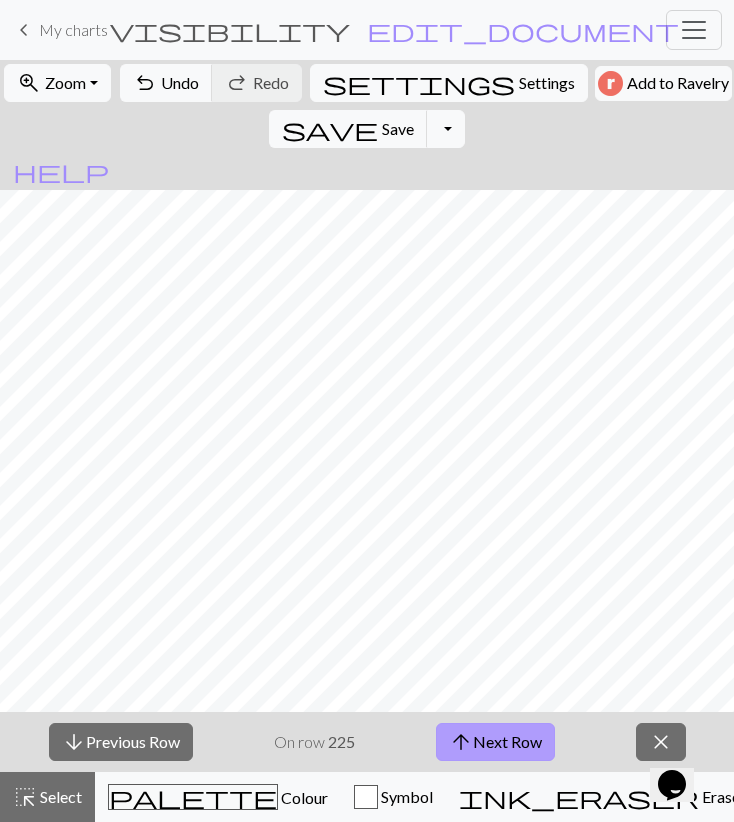 click on "arrow_upward  Next Row" at bounding box center [495, 742] 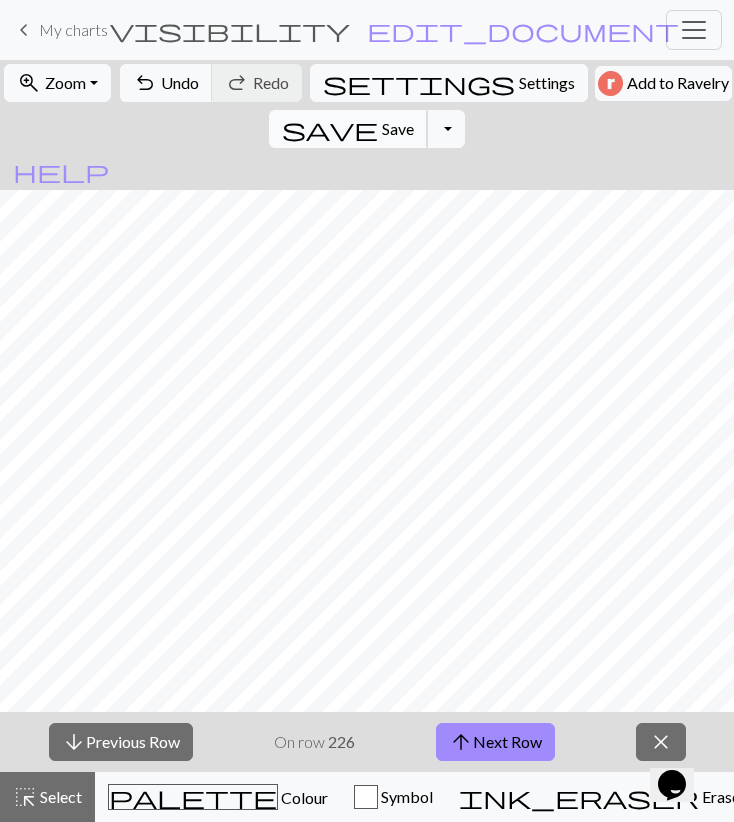 click on "save Save Save" at bounding box center (348, 129) 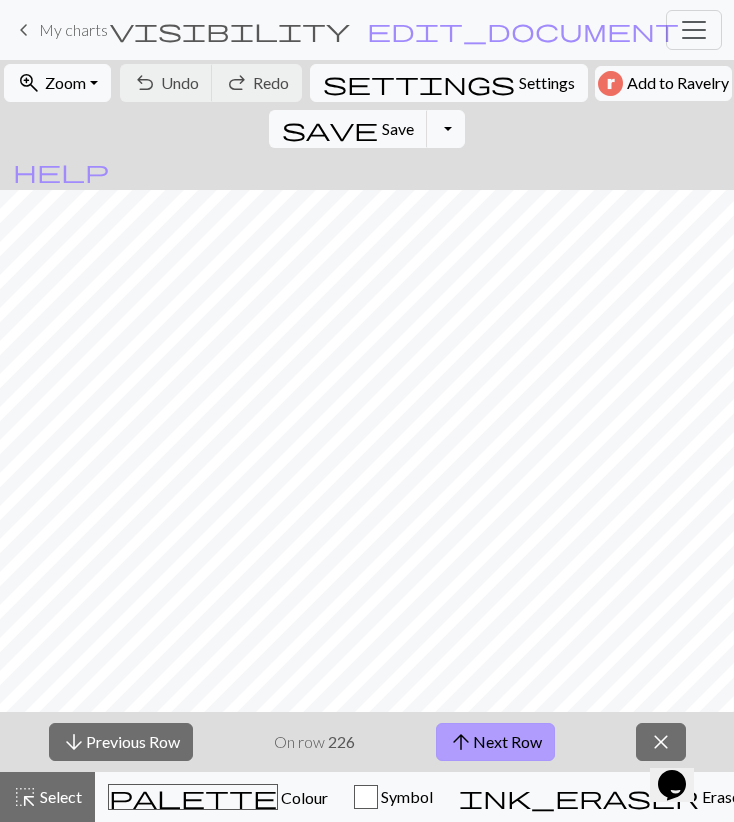 click on "arrow_upward  Next Row" at bounding box center (495, 742) 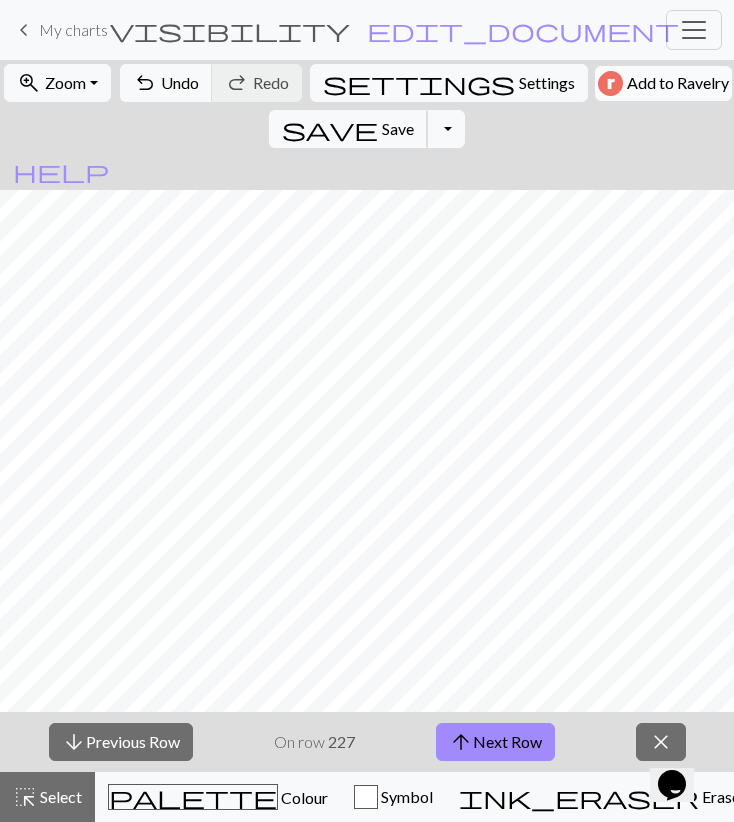 drag, startPoint x: 587, startPoint y: 69, endPoint x: 551, endPoint y: 85, distance: 39.39543 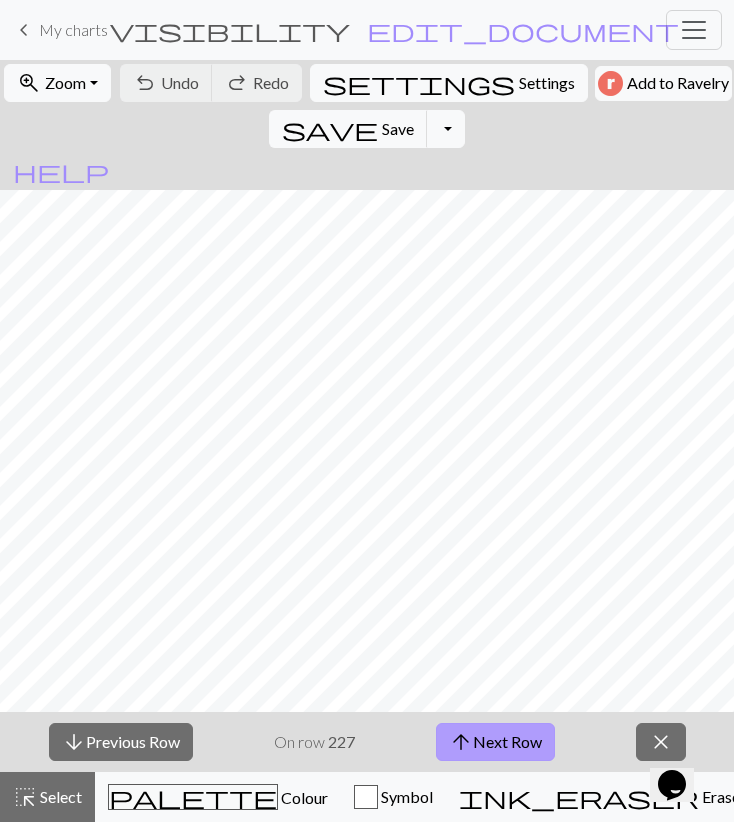 click on "arrow_upward  Next Row" at bounding box center (495, 742) 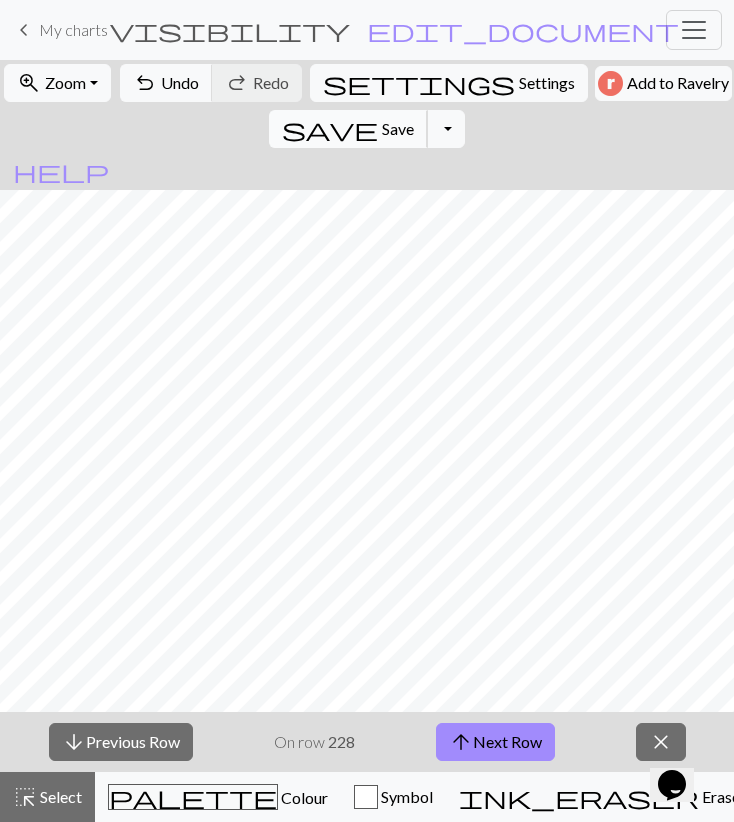 click on "Save" at bounding box center (398, 128) 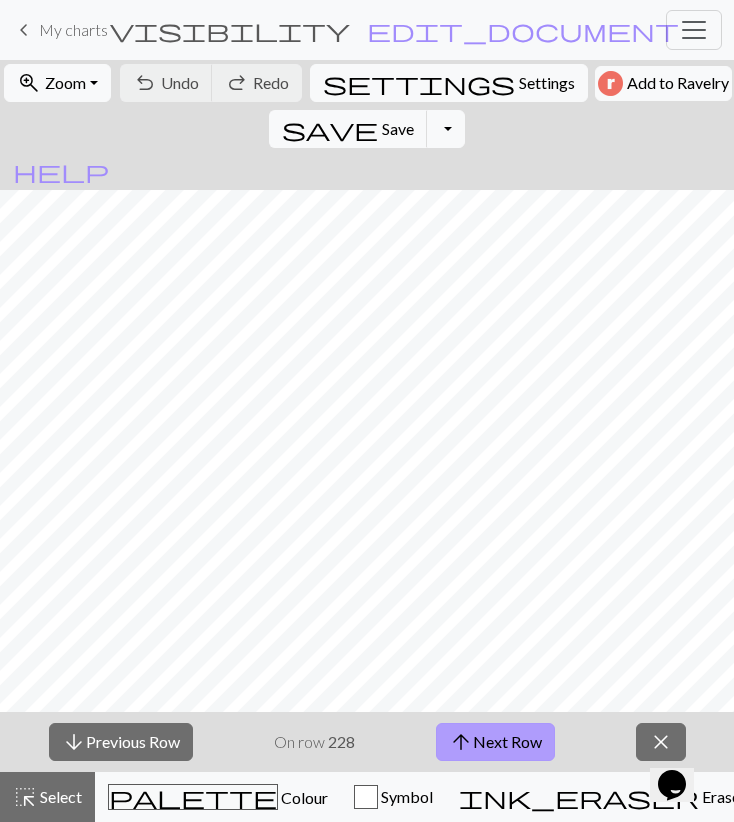 click on "arrow_upward" at bounding box center [461, 742] 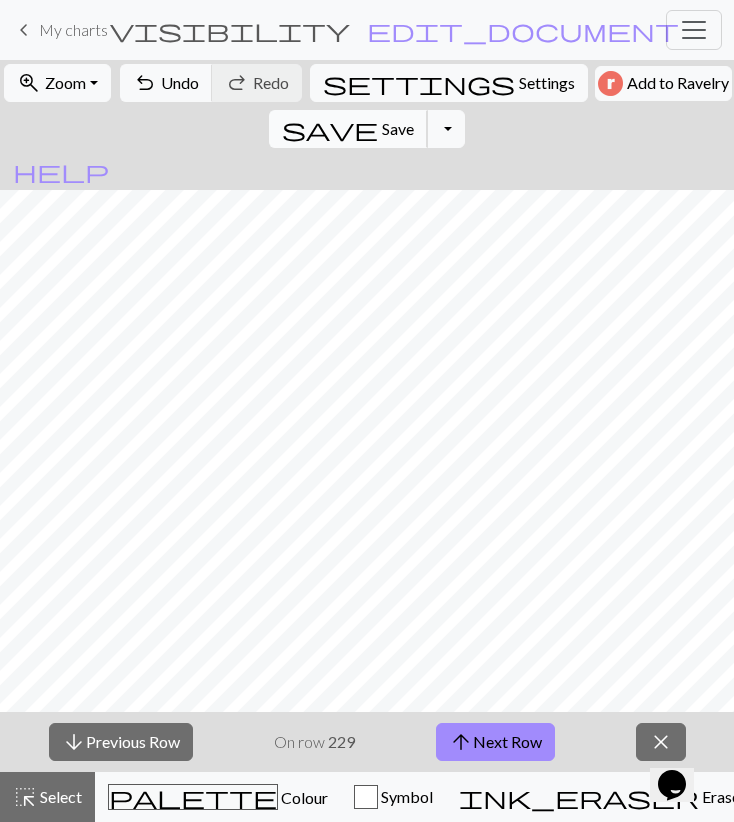 click on "save Save Save" at bounding box center [348, 129] 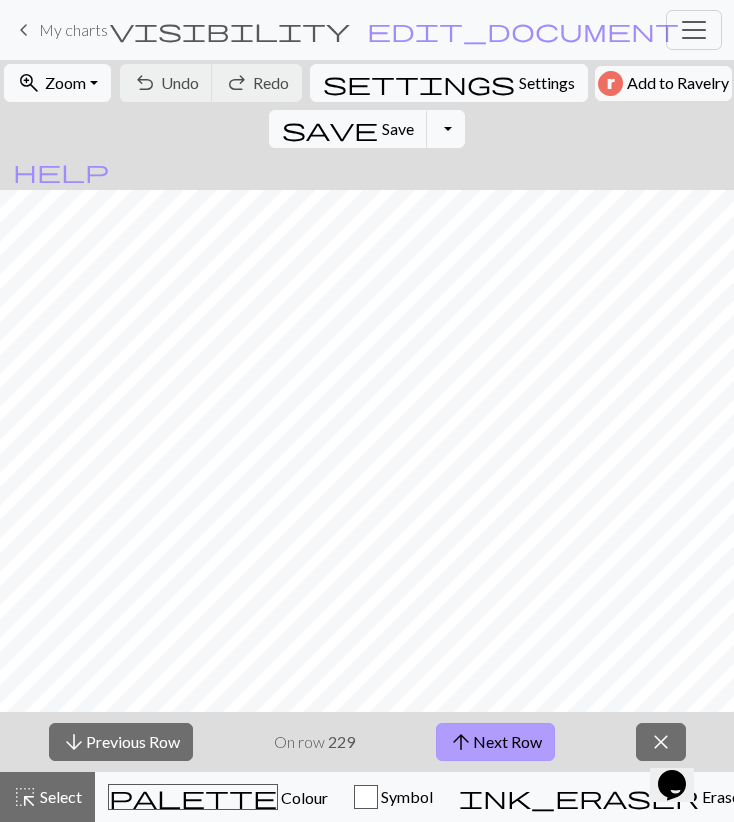 click on "arrow_upward  Next Row" at bounding box center (495, 742) 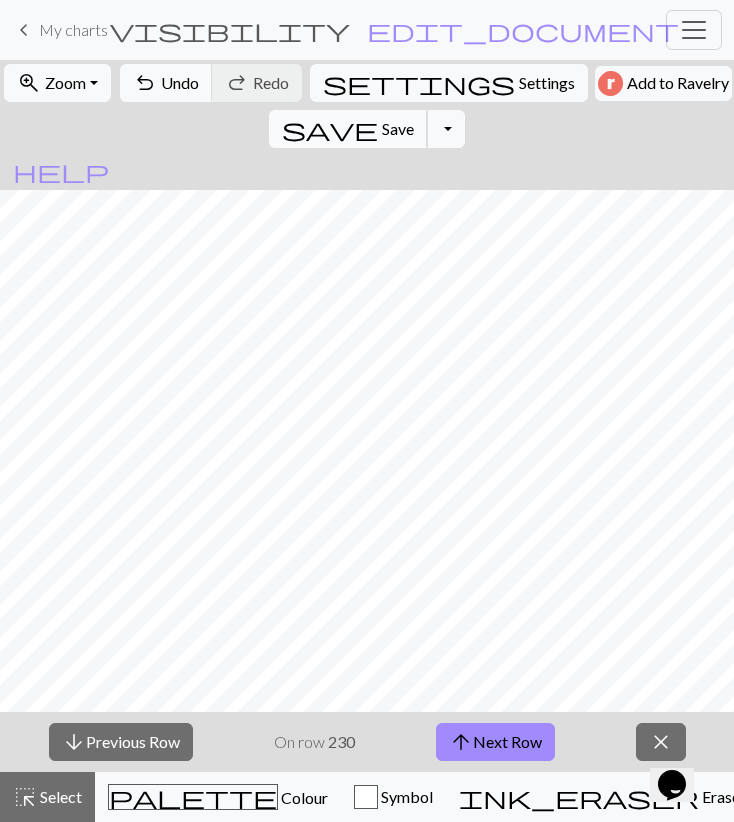 click on "save" at bounding box center (330, 129) 